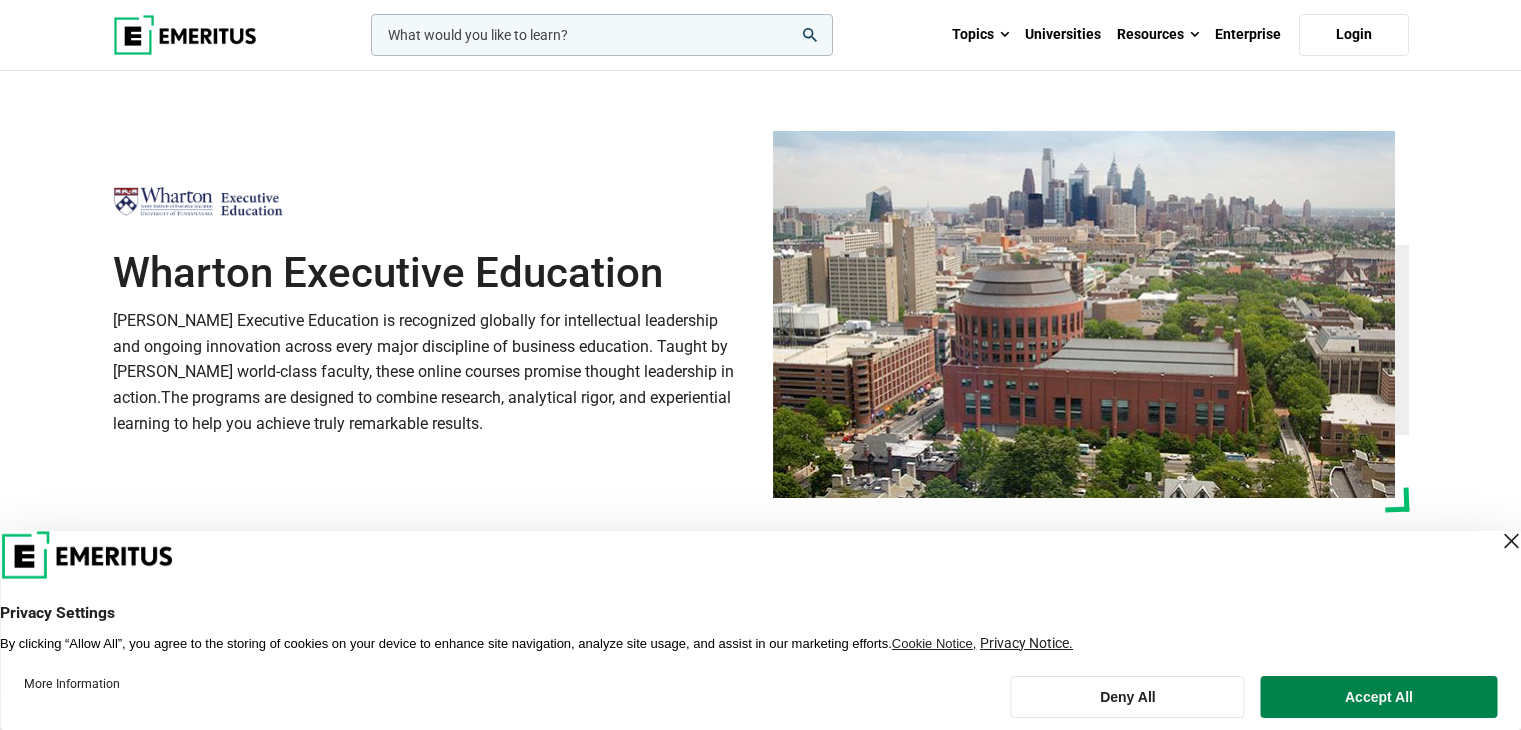 scroll, scrollTop: 0, scrollLeft: 0, axis: both 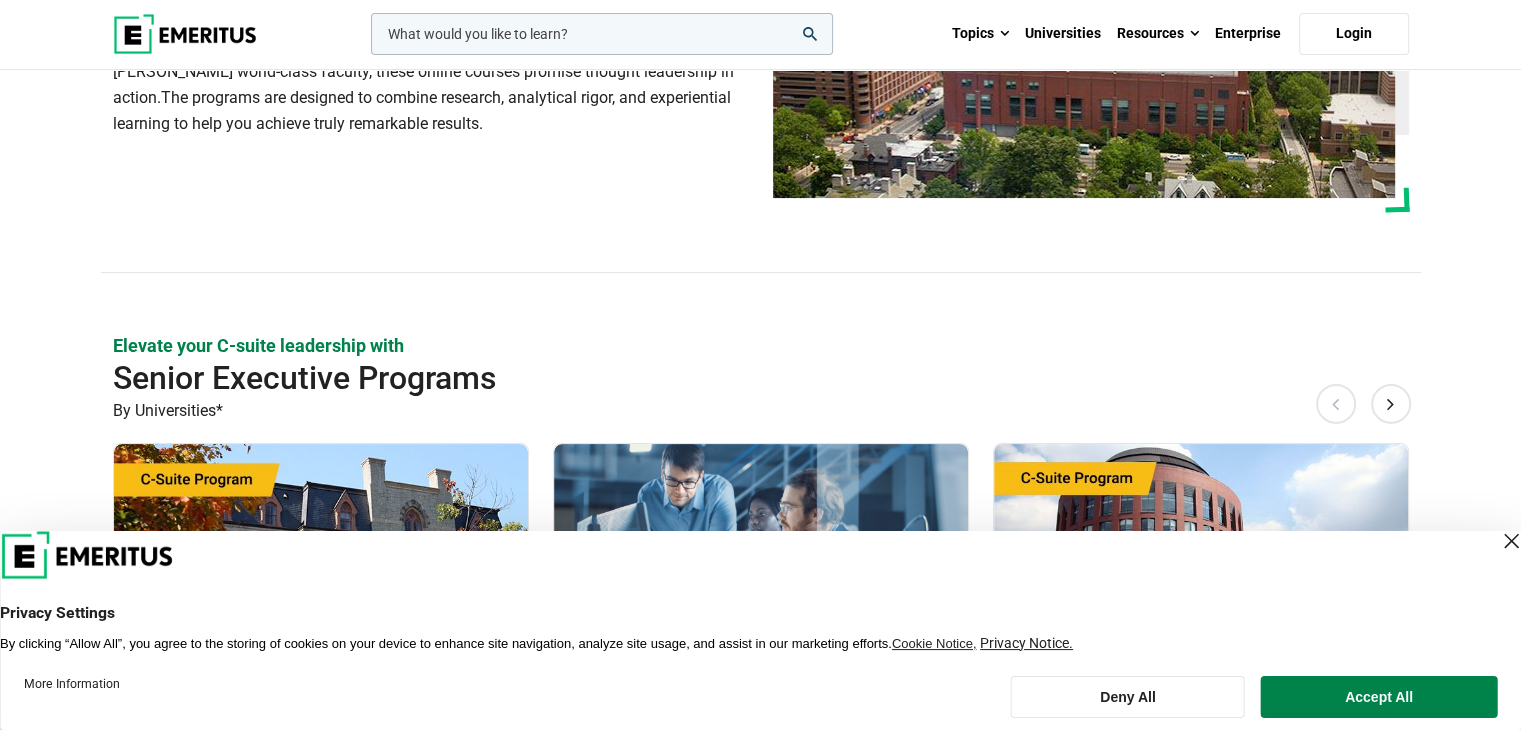 click at bounding box center [1511, 541] 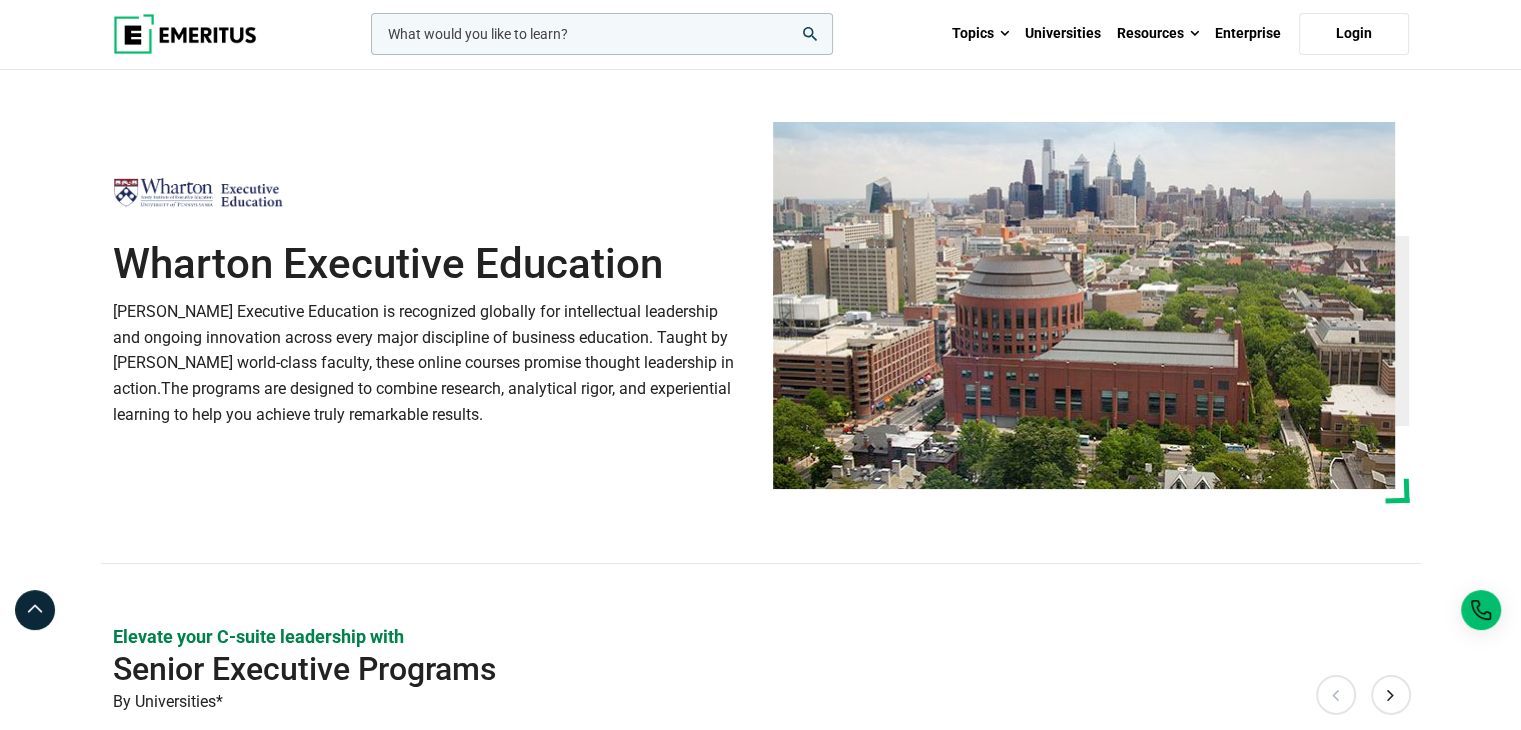 scroll, scrollTop: 0, scrollLeft: 0, axis: both 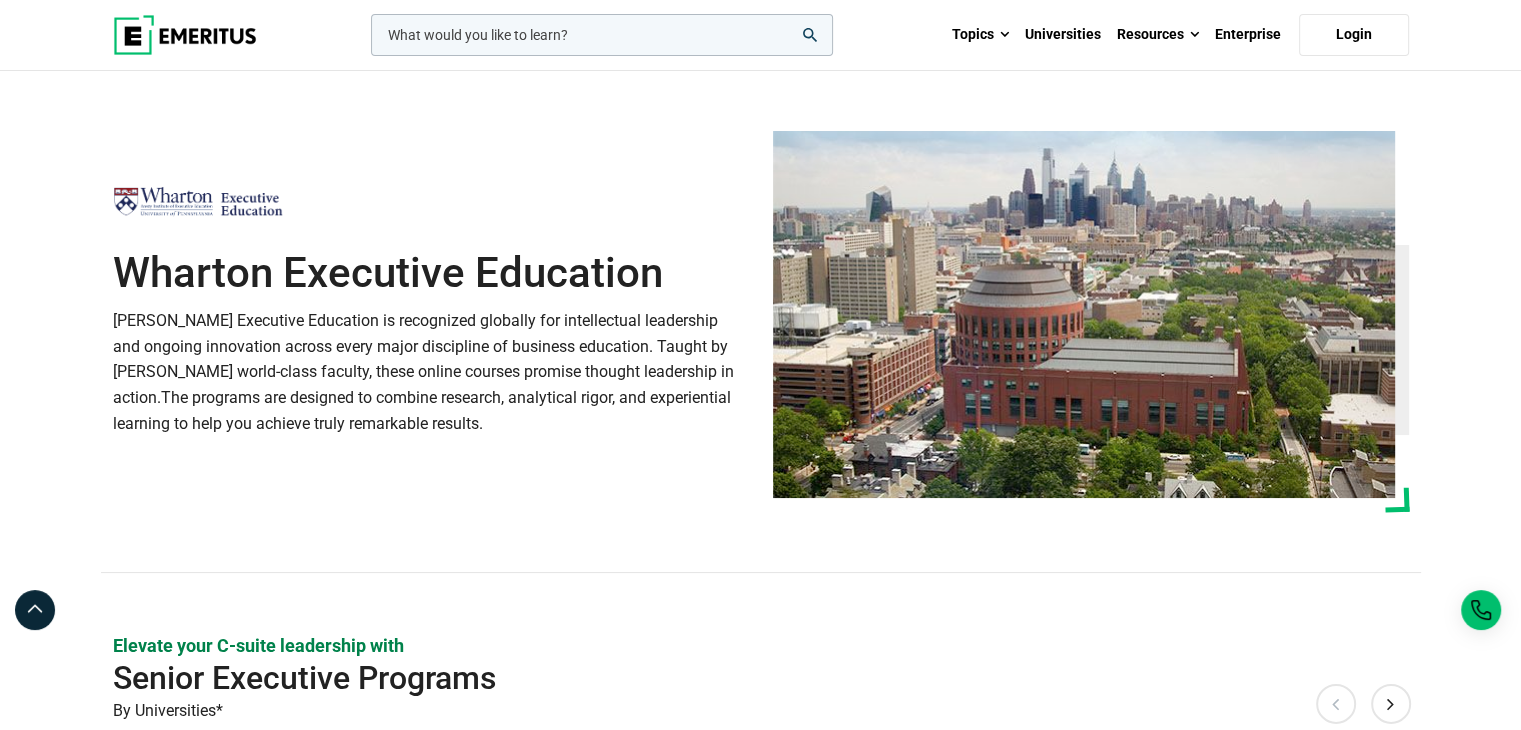 click at bounding box center (185, 35) 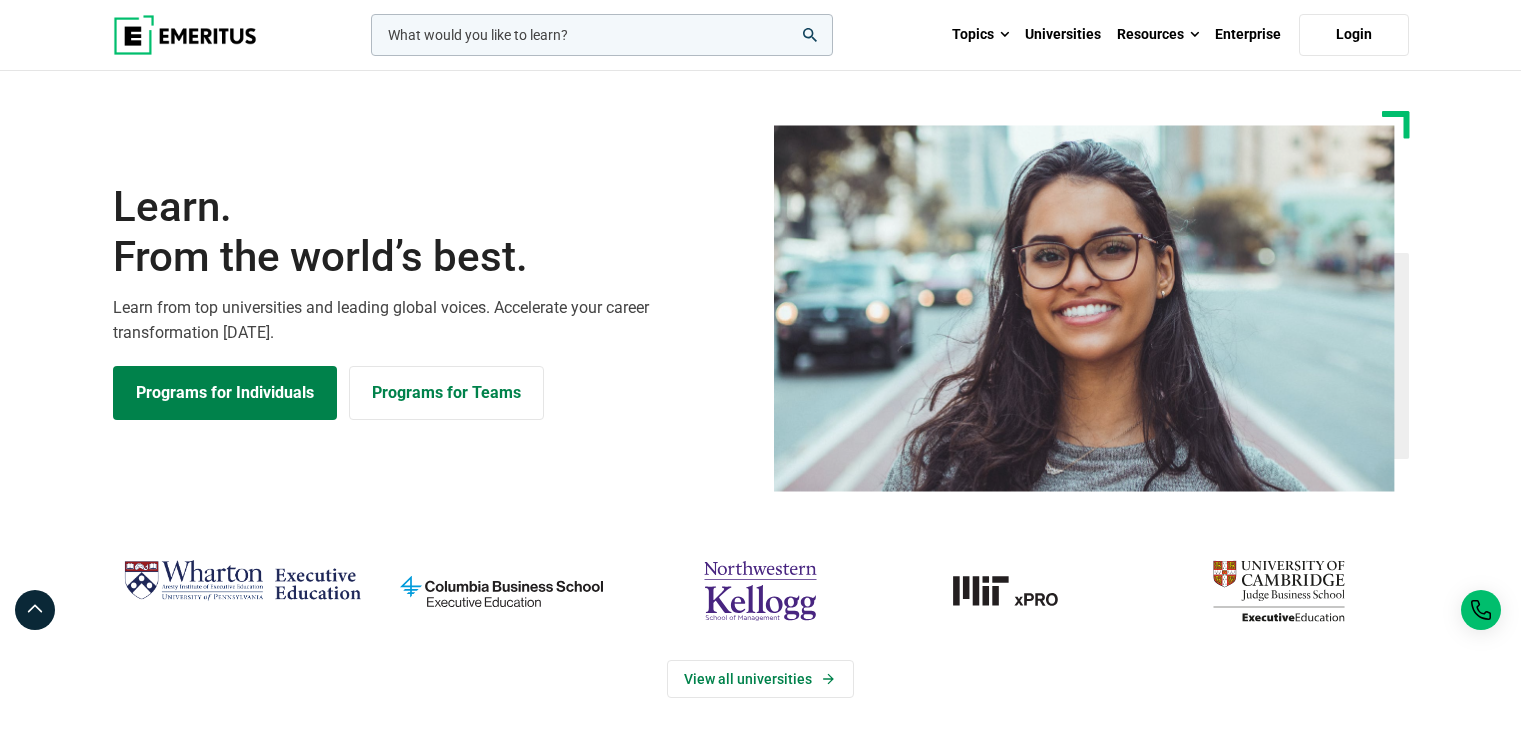 scroll, scrollTop: 0, scrollLeft: 0, axis: both 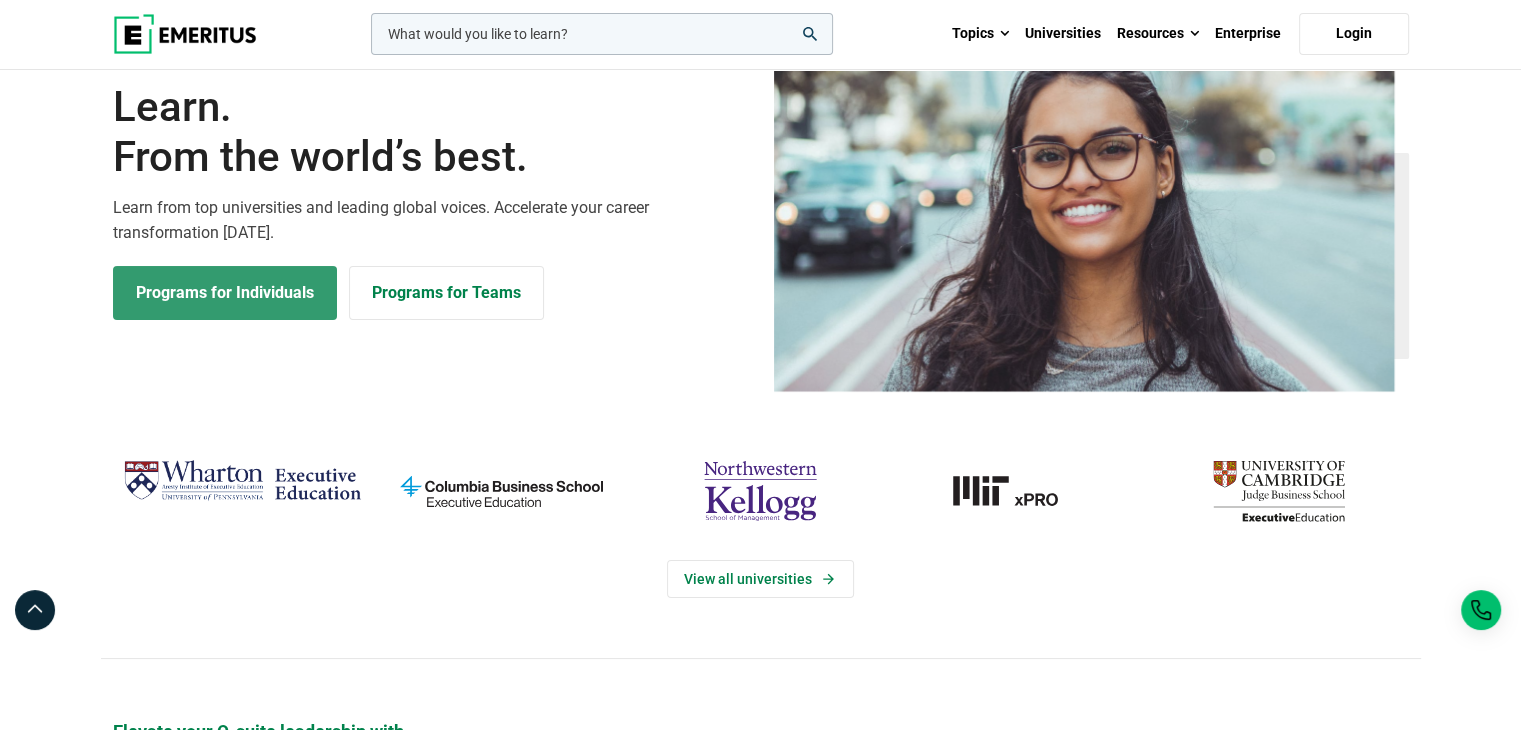 click on "Programs for Individuals" at bounding box center (225, 293) 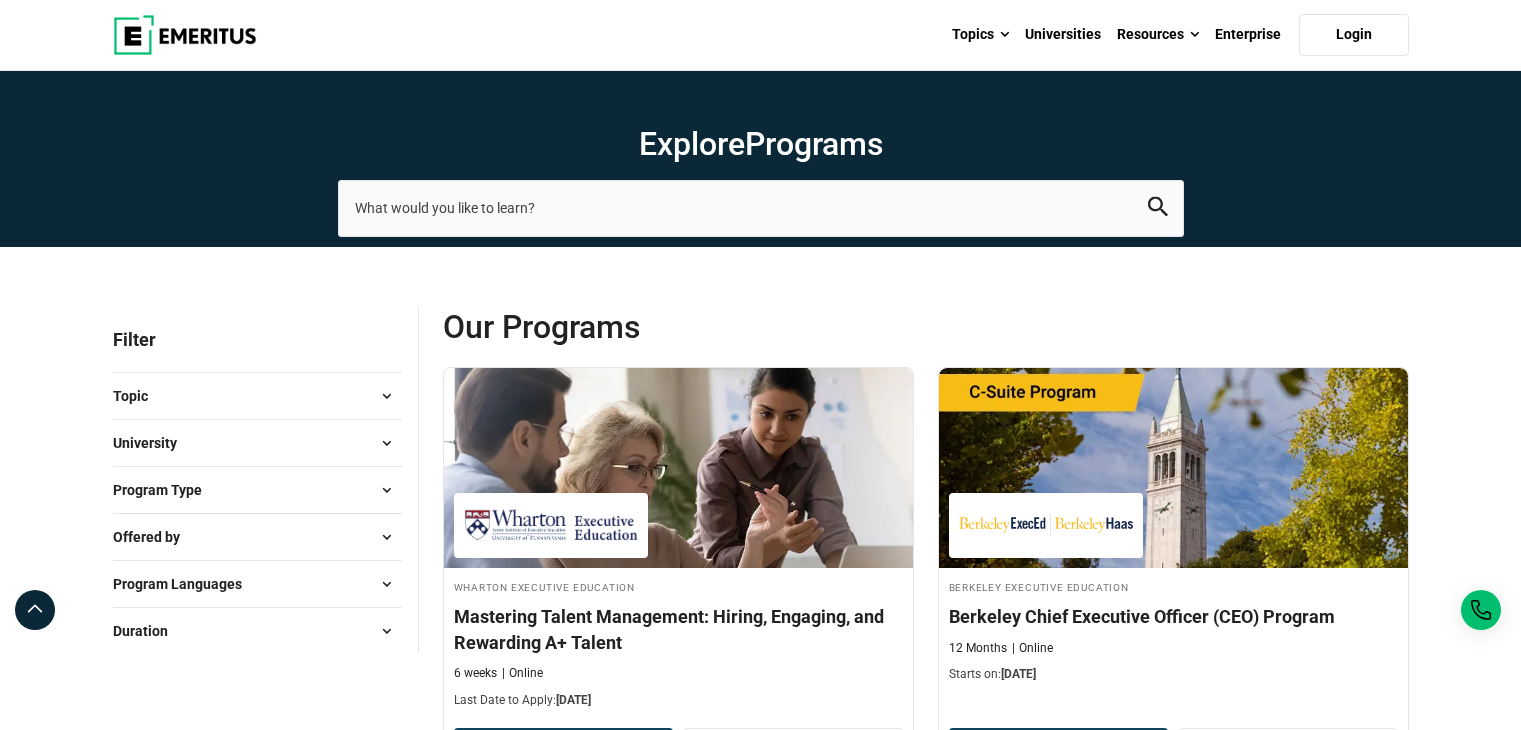 scroll, scrollTop: 0, scrollLeft: 0, axis: both 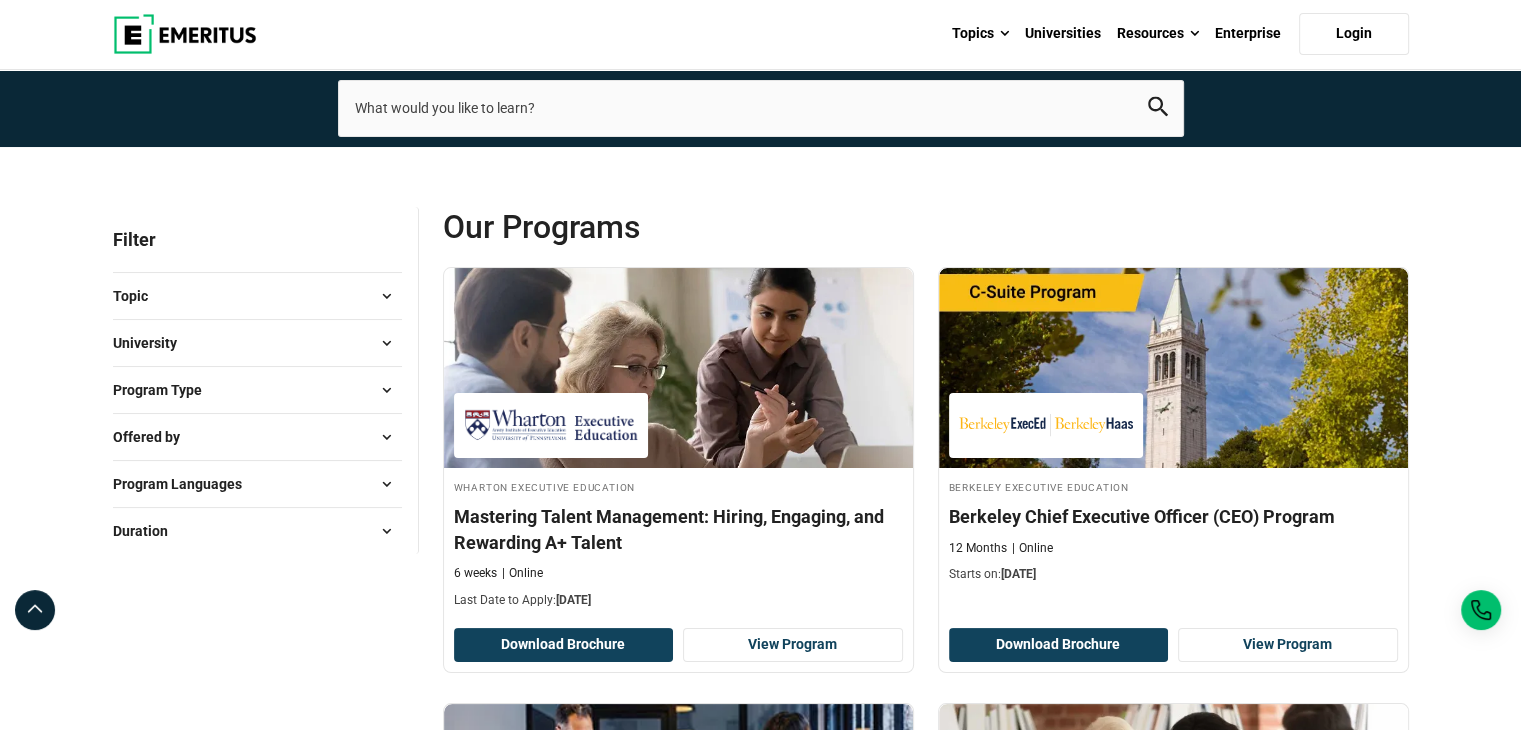 click at bounding box center [387, 296] 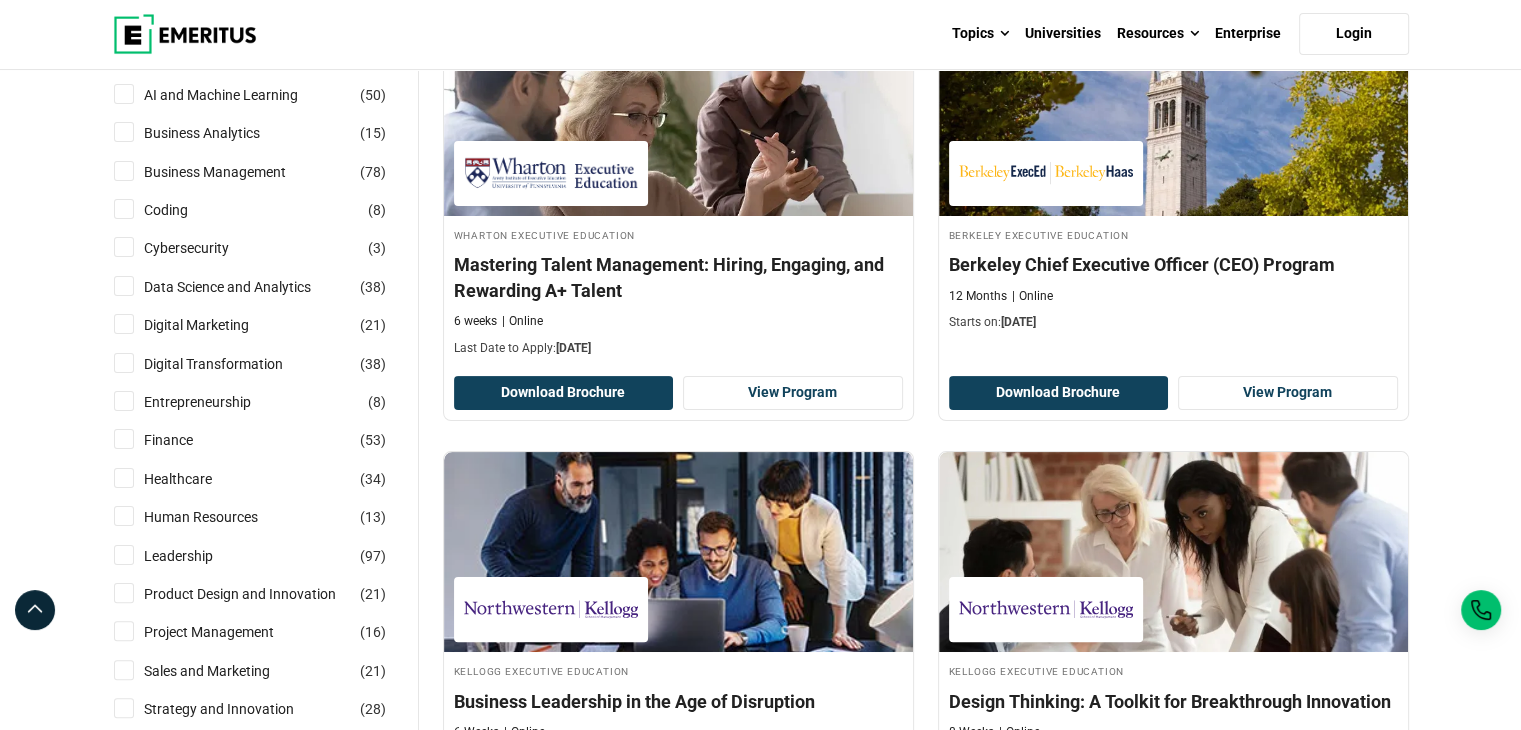 scroll, scrollTop: 400, scrollLeft: 0, axis: vertical 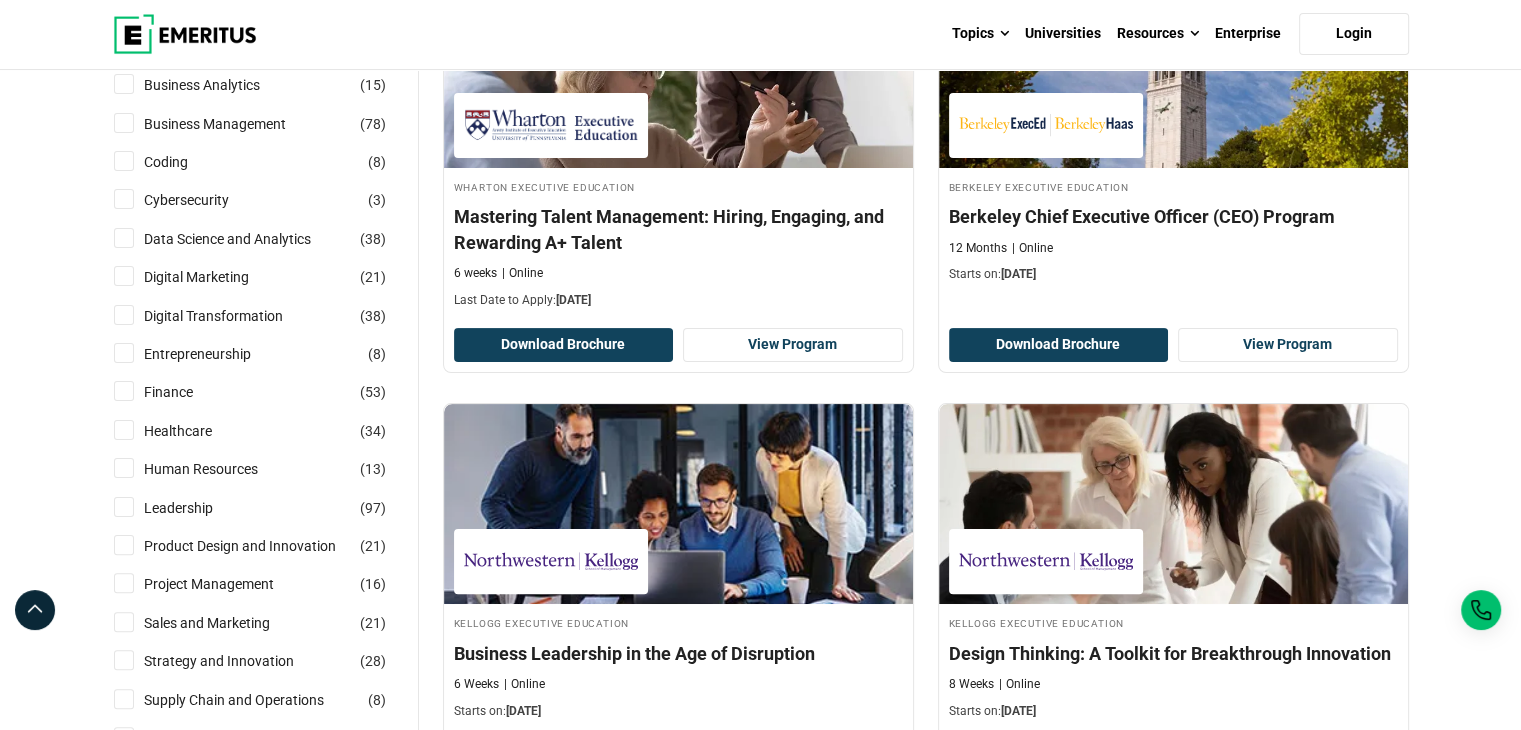 click on "Business Management   ( 78 )" at bounding box center [124, 123] 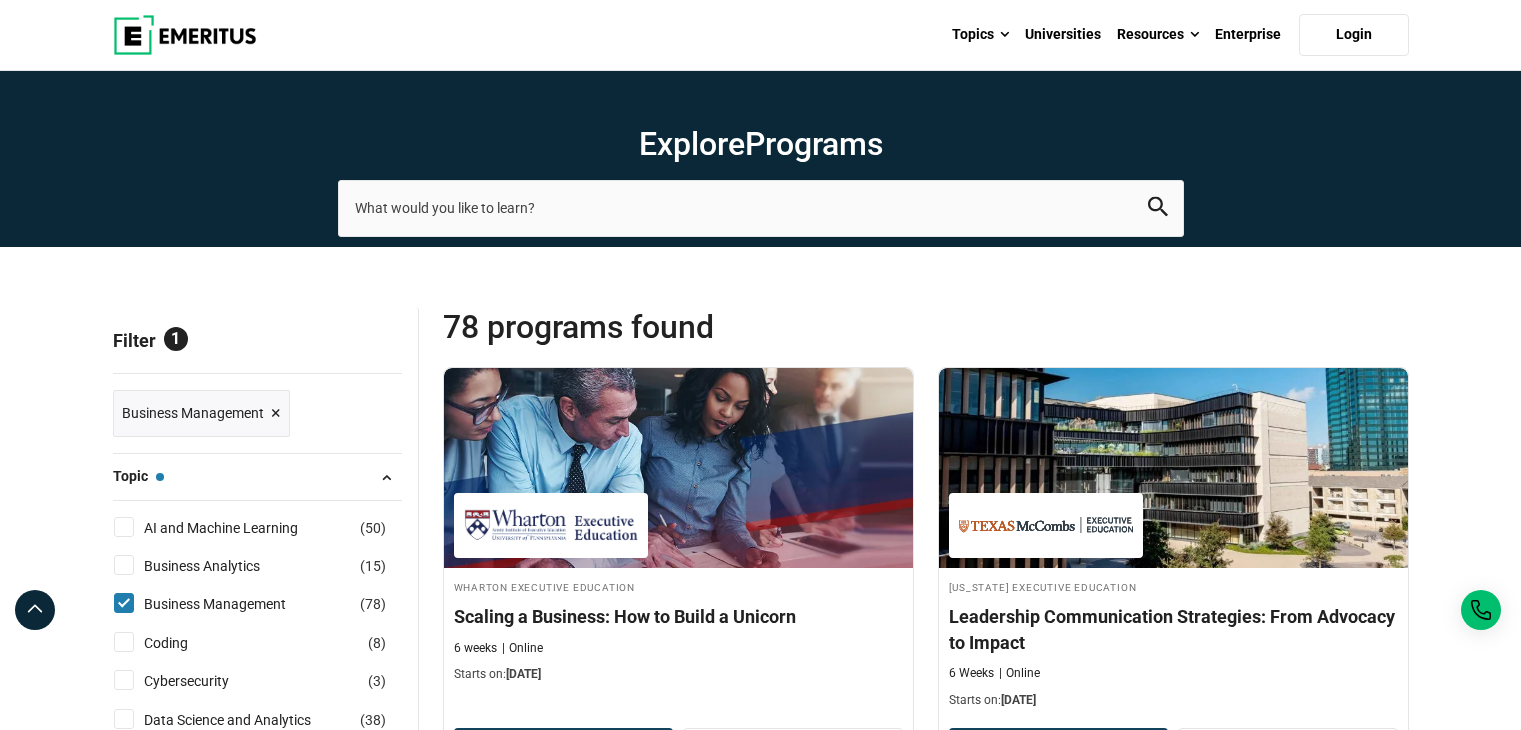 scroll, scrollTop: 300, scrollLeft: 0, axis: vertical 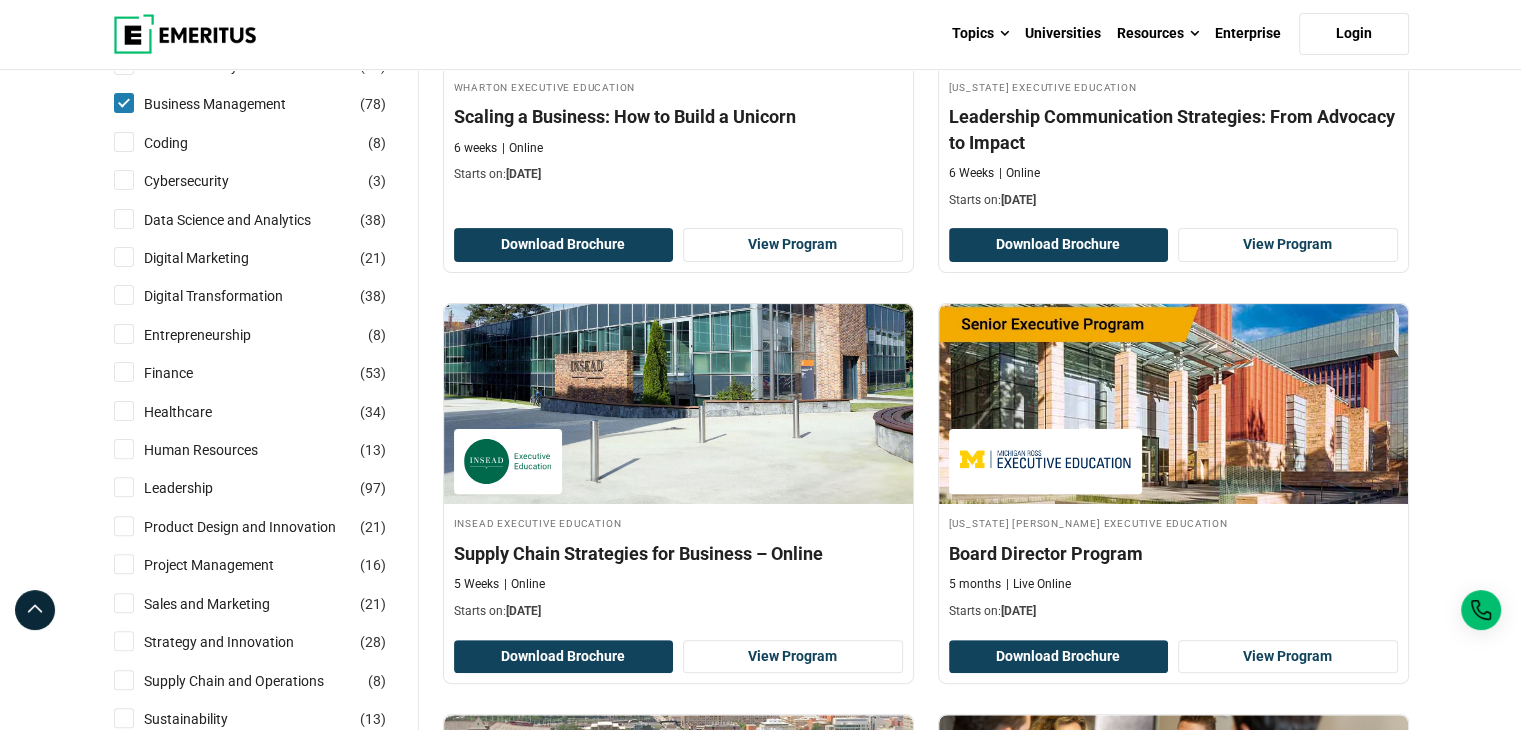 click on "Entrepreneurship   ( 8 )" at bounding box center [124, 334] 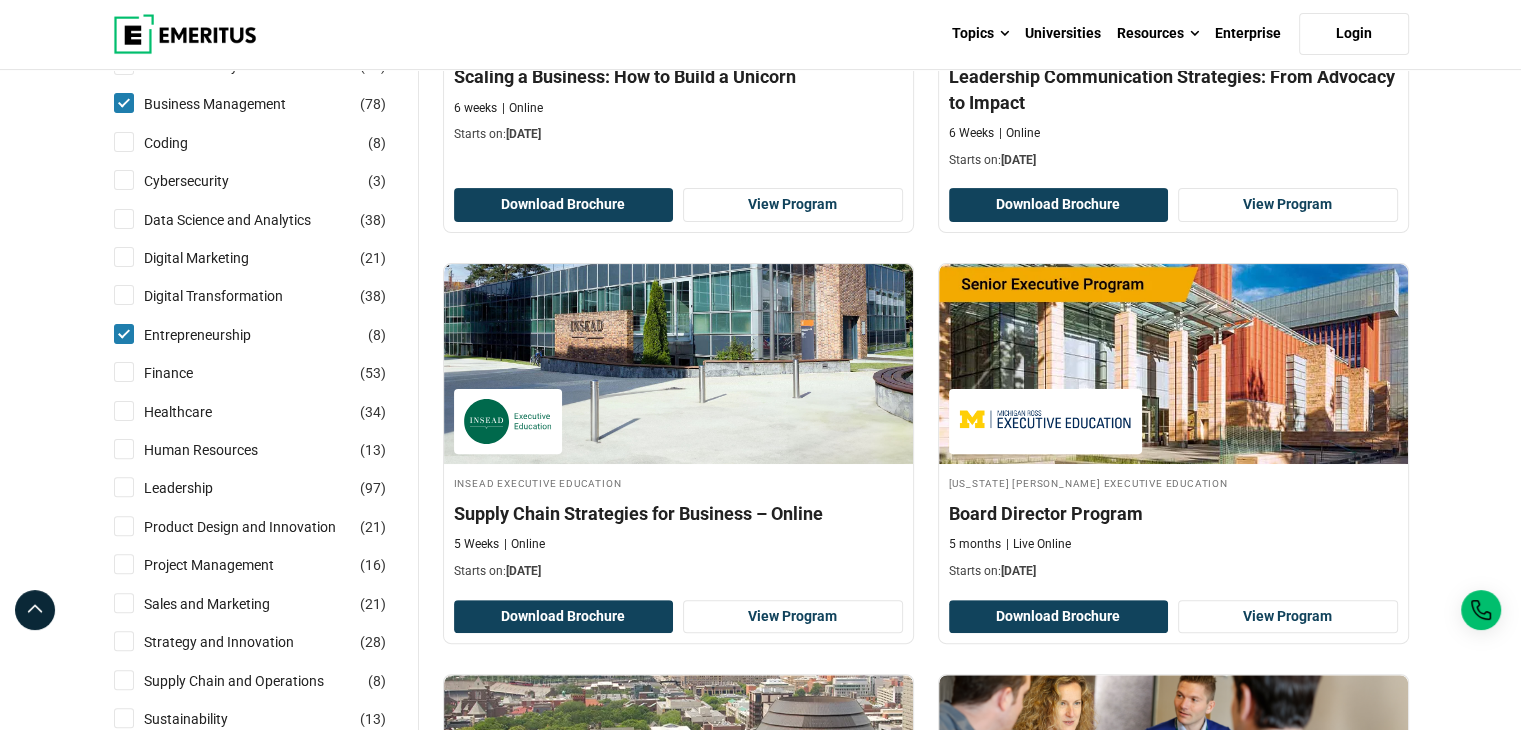 scroll, scrollTop: 600, scrollLeft: 0, axis: vertical 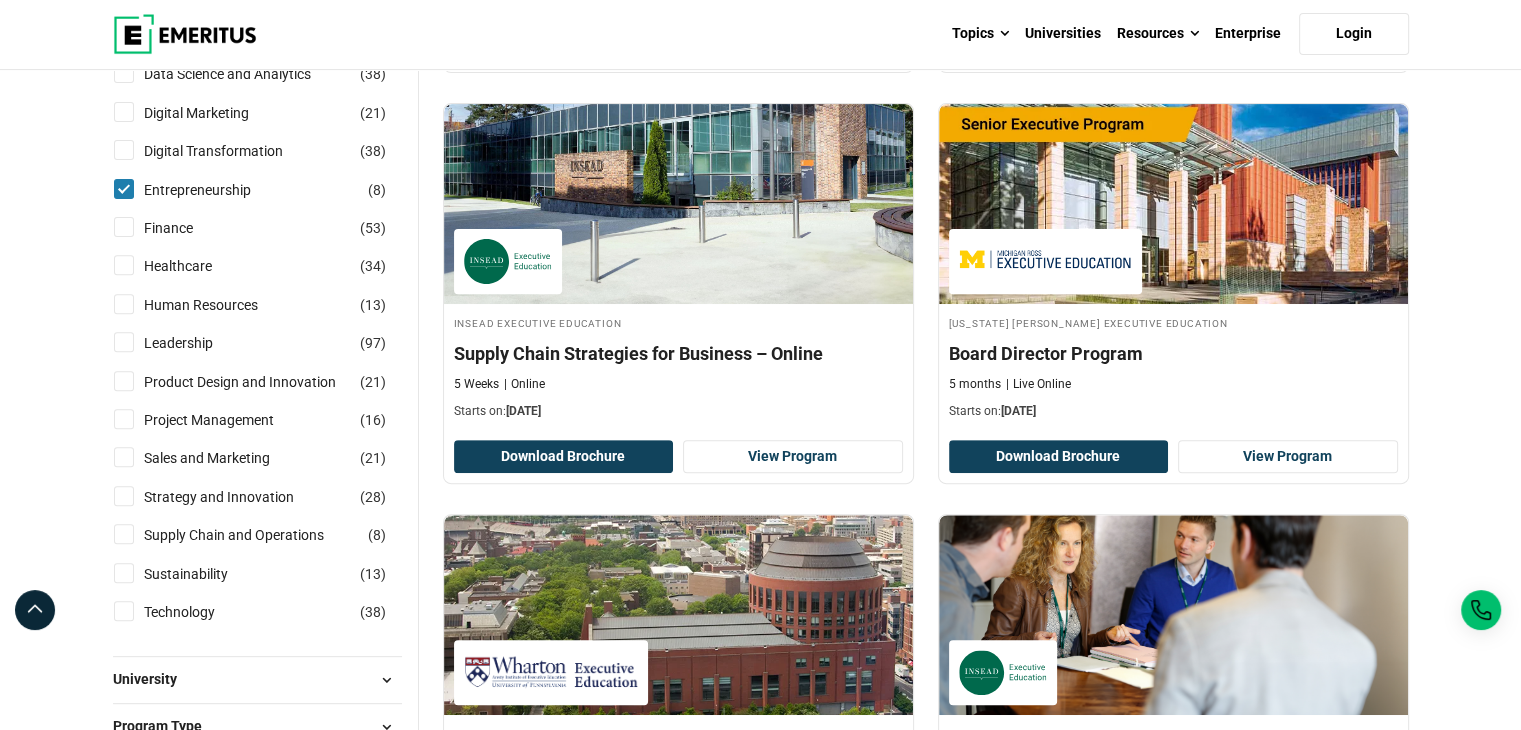 click on "Leadership   ( 97 )" at bounding box center (124, 342) 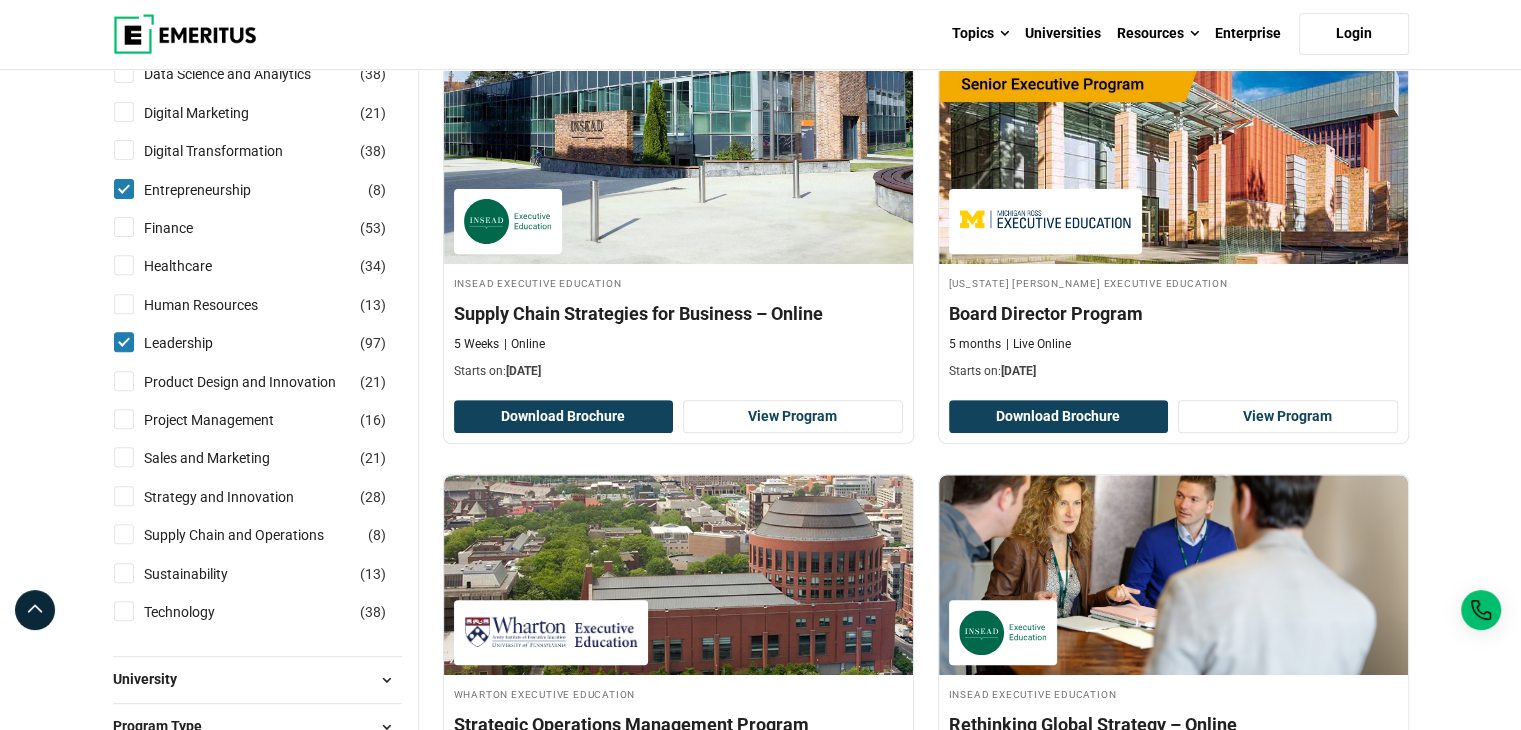 scroll, scrollTop: 800, scrollLeft: 0, axis: vertical 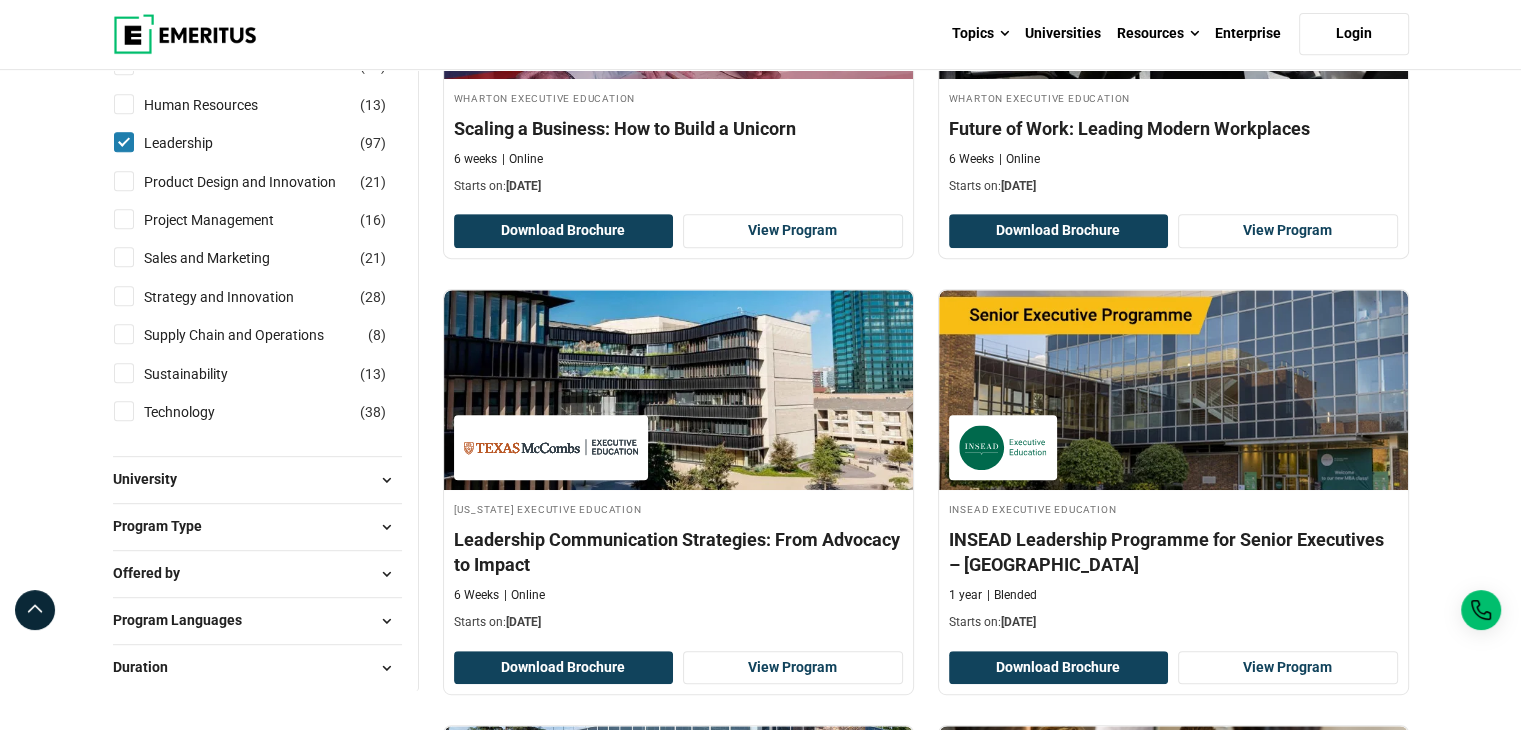 click on "University" at bounding box center [153, 479] 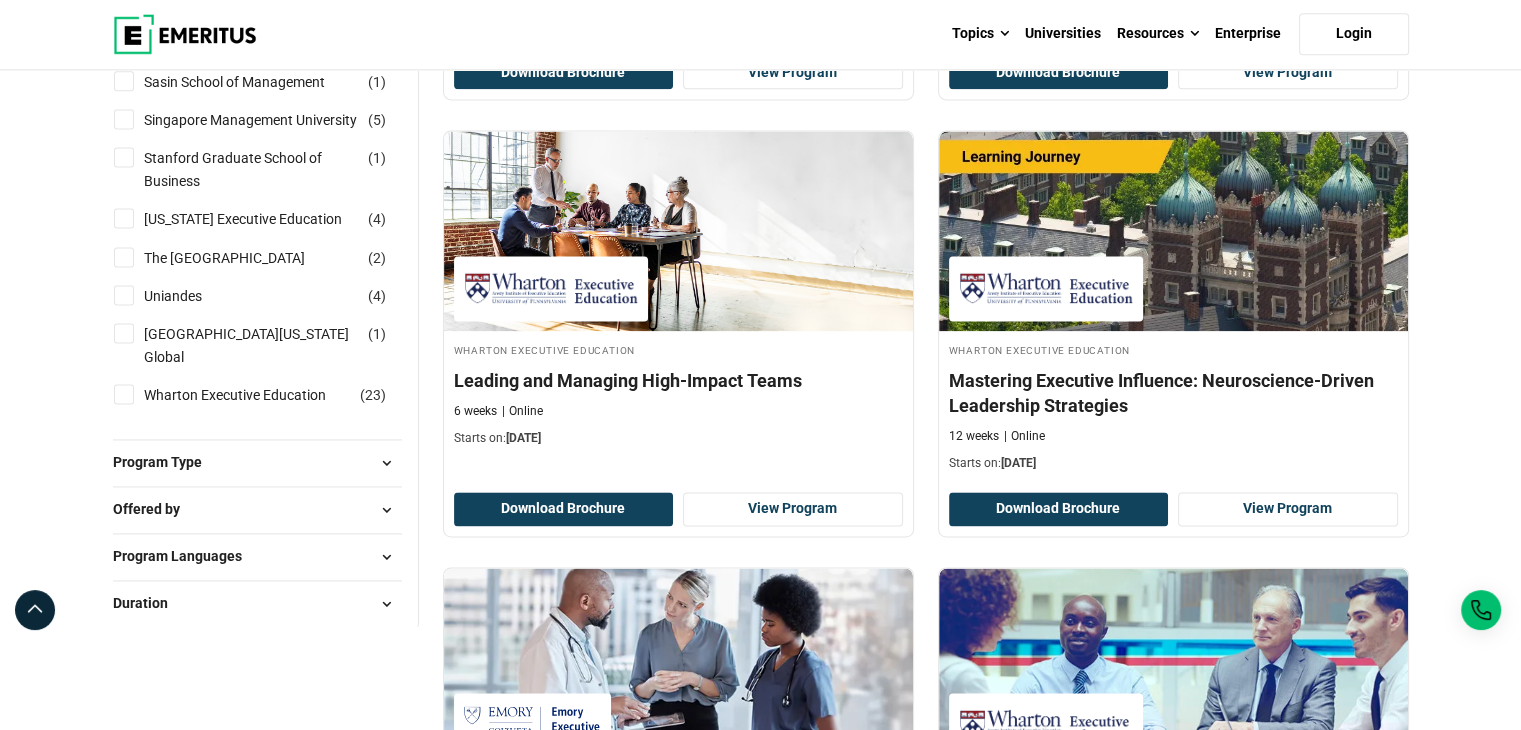 scroll, scrollTop: 2800, scrollLeft: 0, axis: vertical 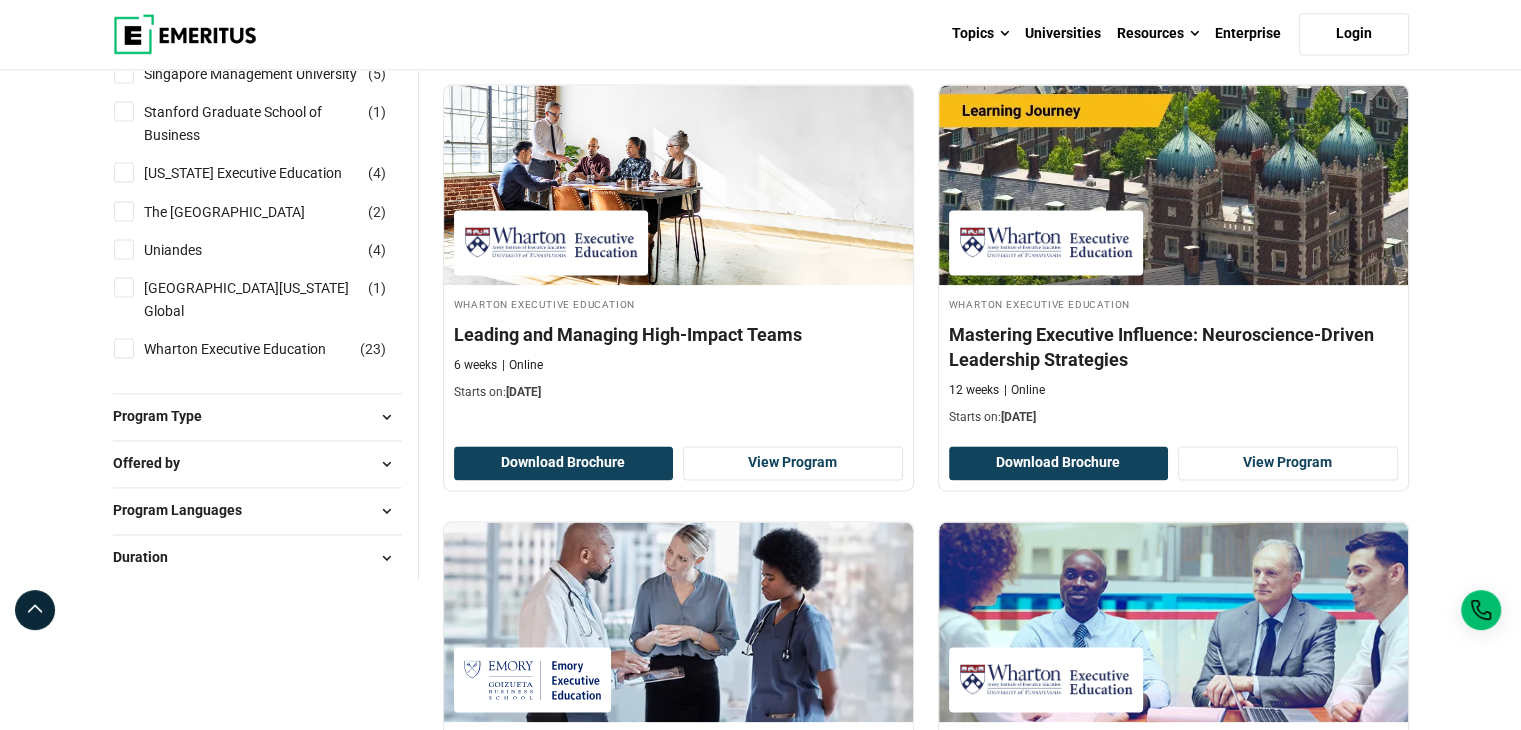 click on "Program Type" at bounding box center (165, 416) 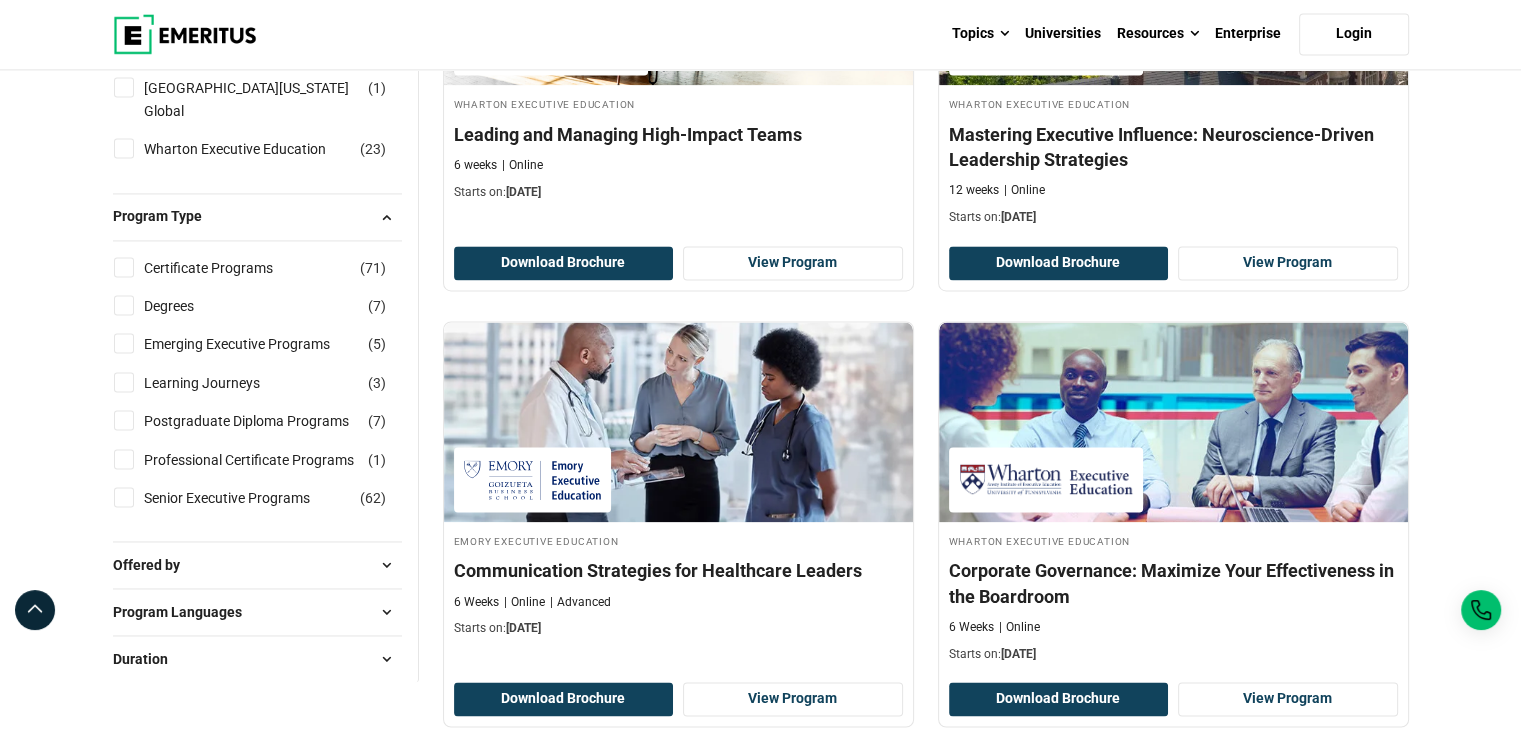 scroll, scrollTop: 3100, scrollLeft: 0, axis: vertical 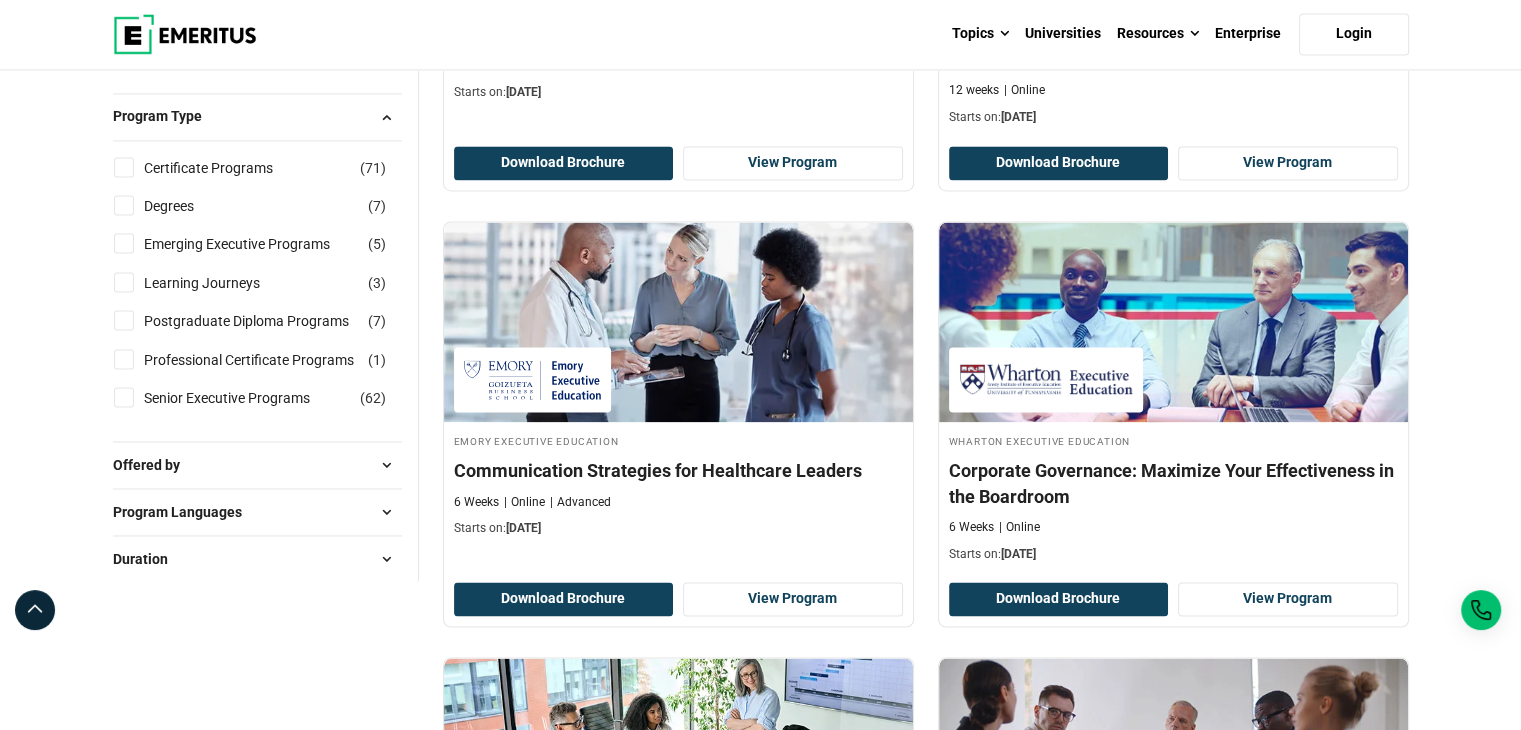 click on "Offered by" at bounding box center [154, 465] 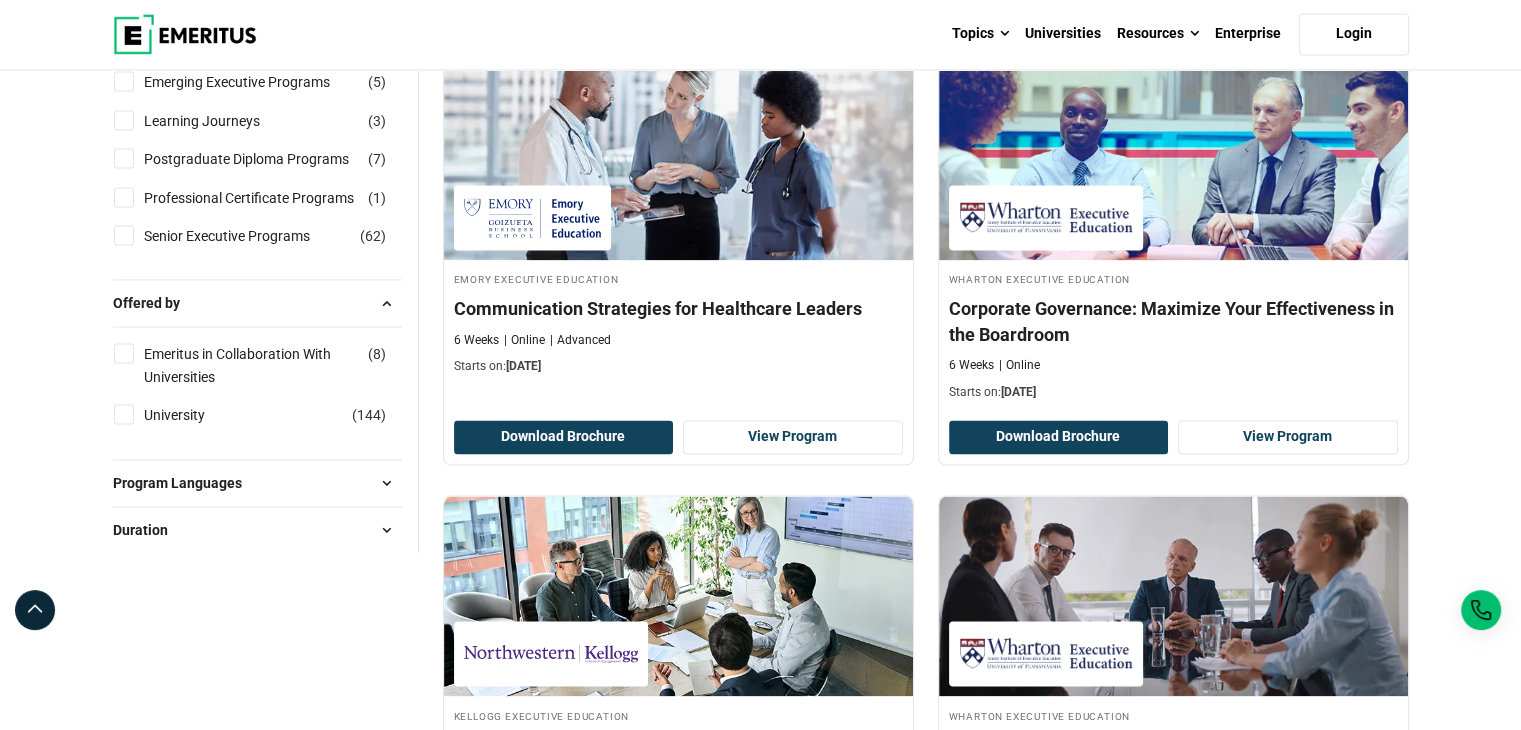 scroll, scrollTop: 3300, scrollLeft: 0, axis: vertical 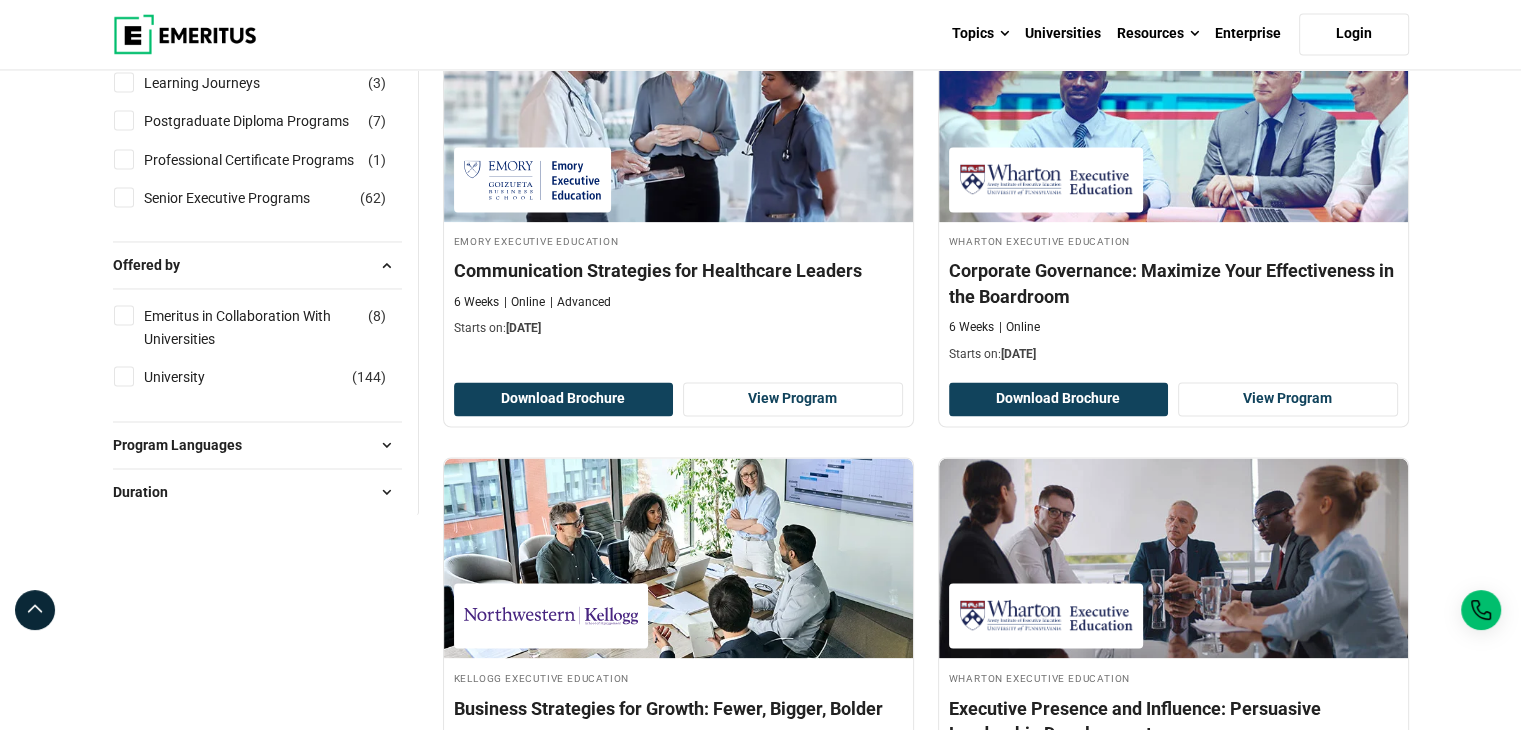 click on "Program Languages" at bounding box center [185, 445] 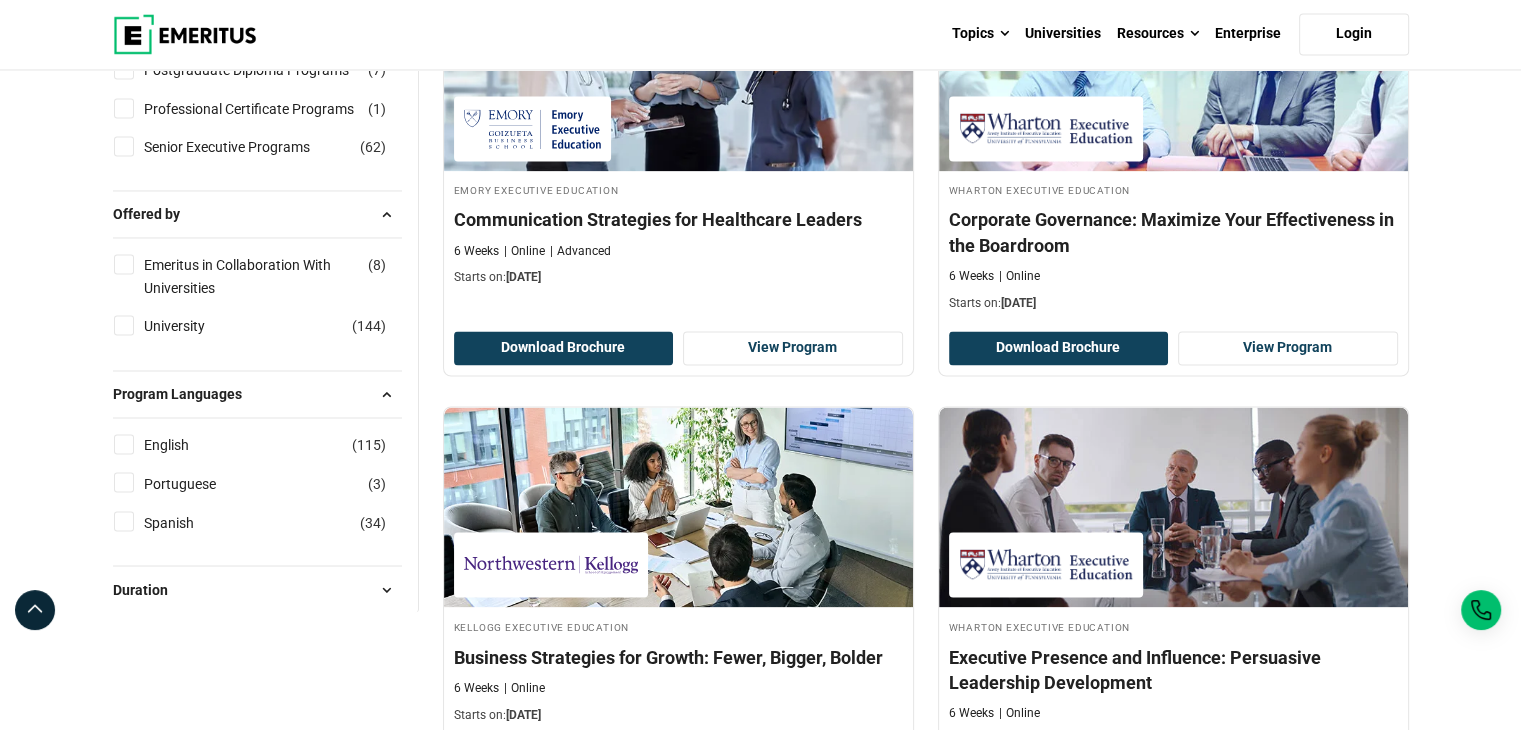 scroll, scrollTop: 3400, scrollLeft: 0, axis: vertical 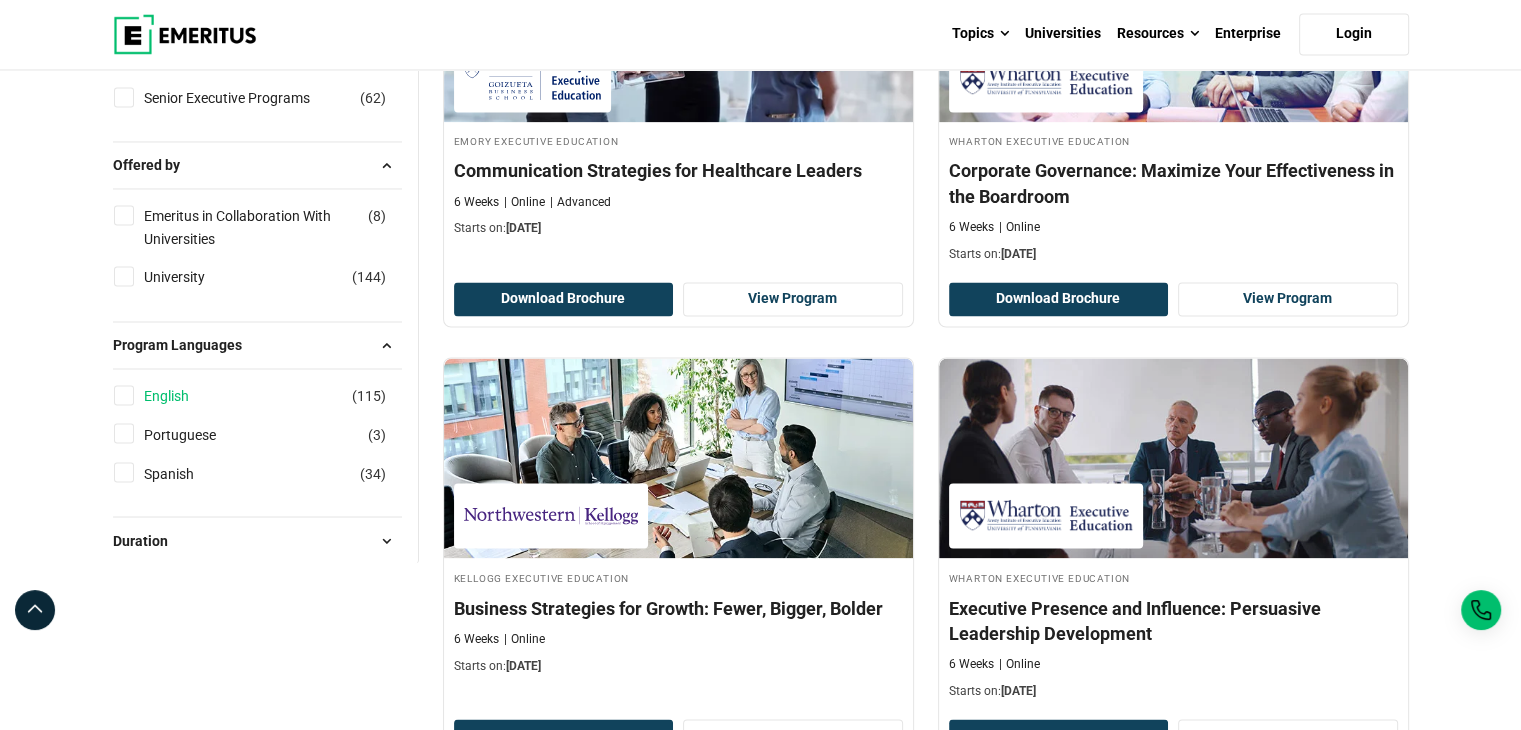 click on "English" at bounding box center [186, 396] 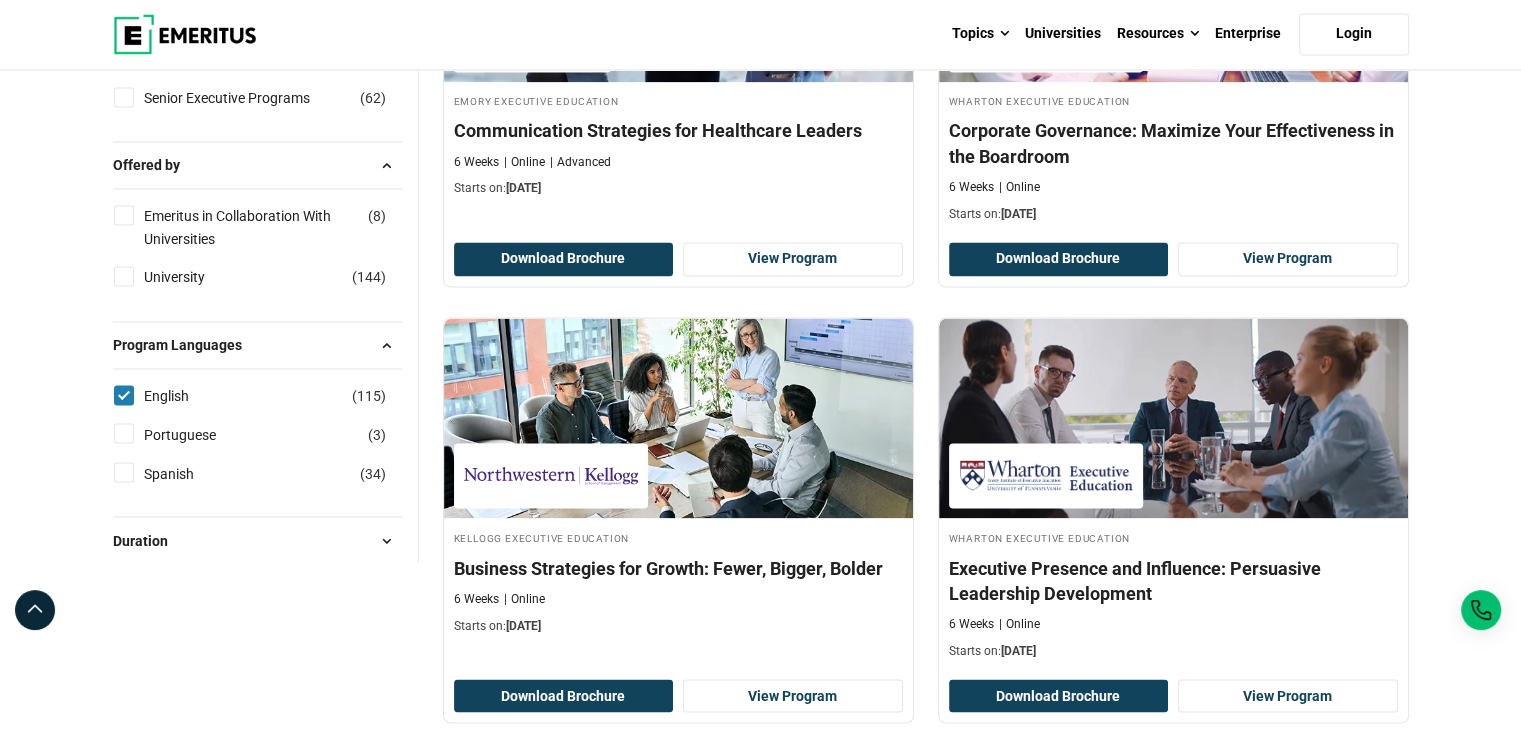 click on "Duration" at bounding box center [148, 540] 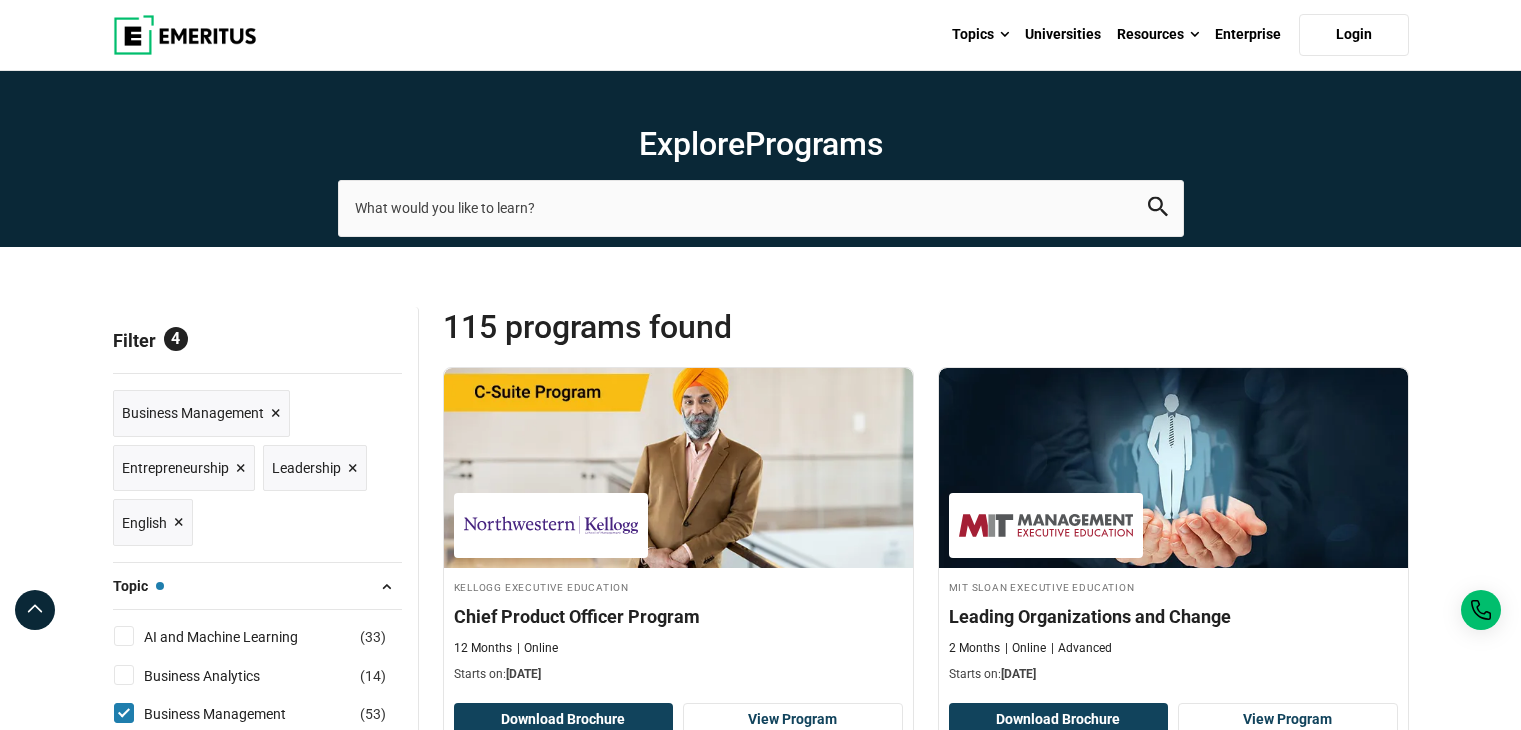 scroll, scrollTop: 683, scrollLeft: 0, axis: vertical 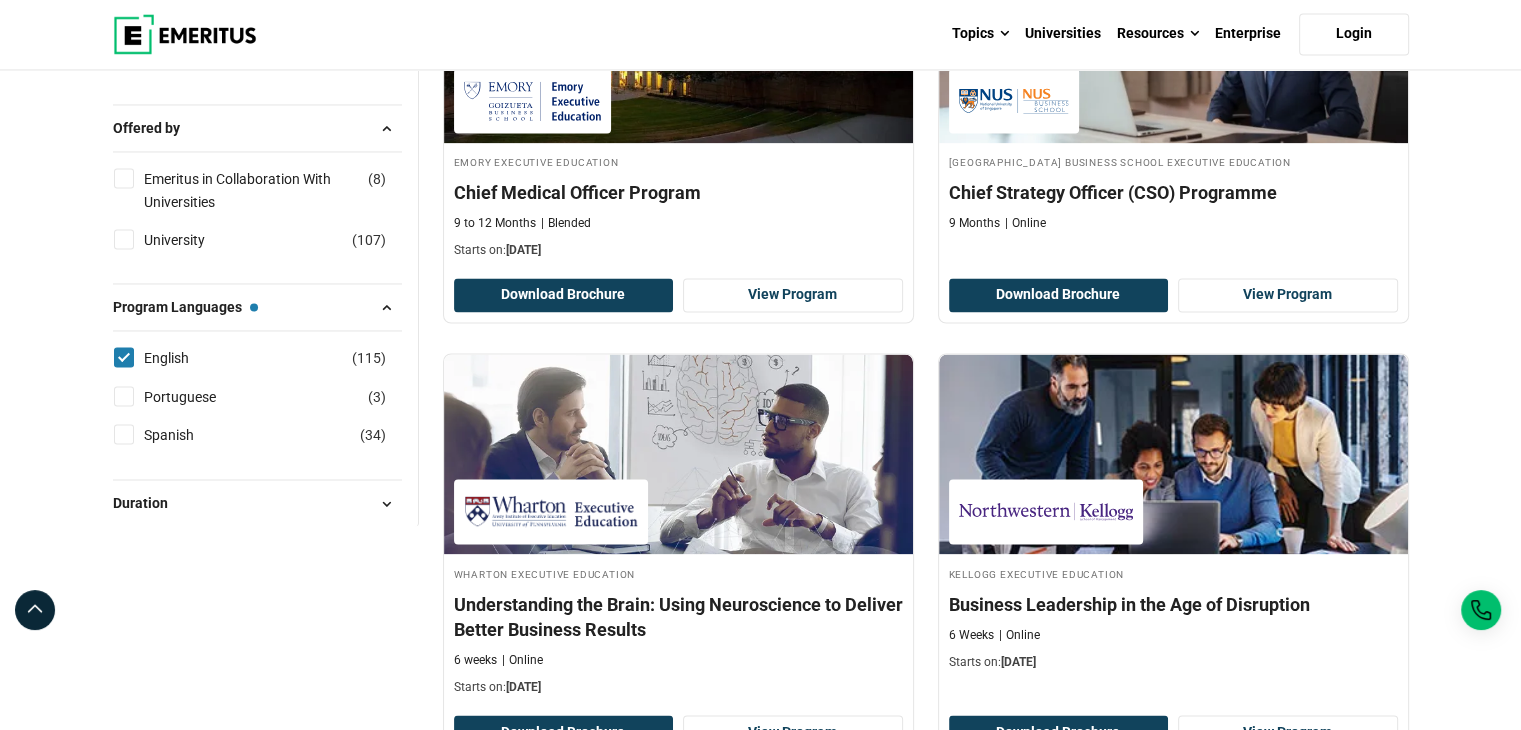 click on "Duration" at bounding box center [257, 503] 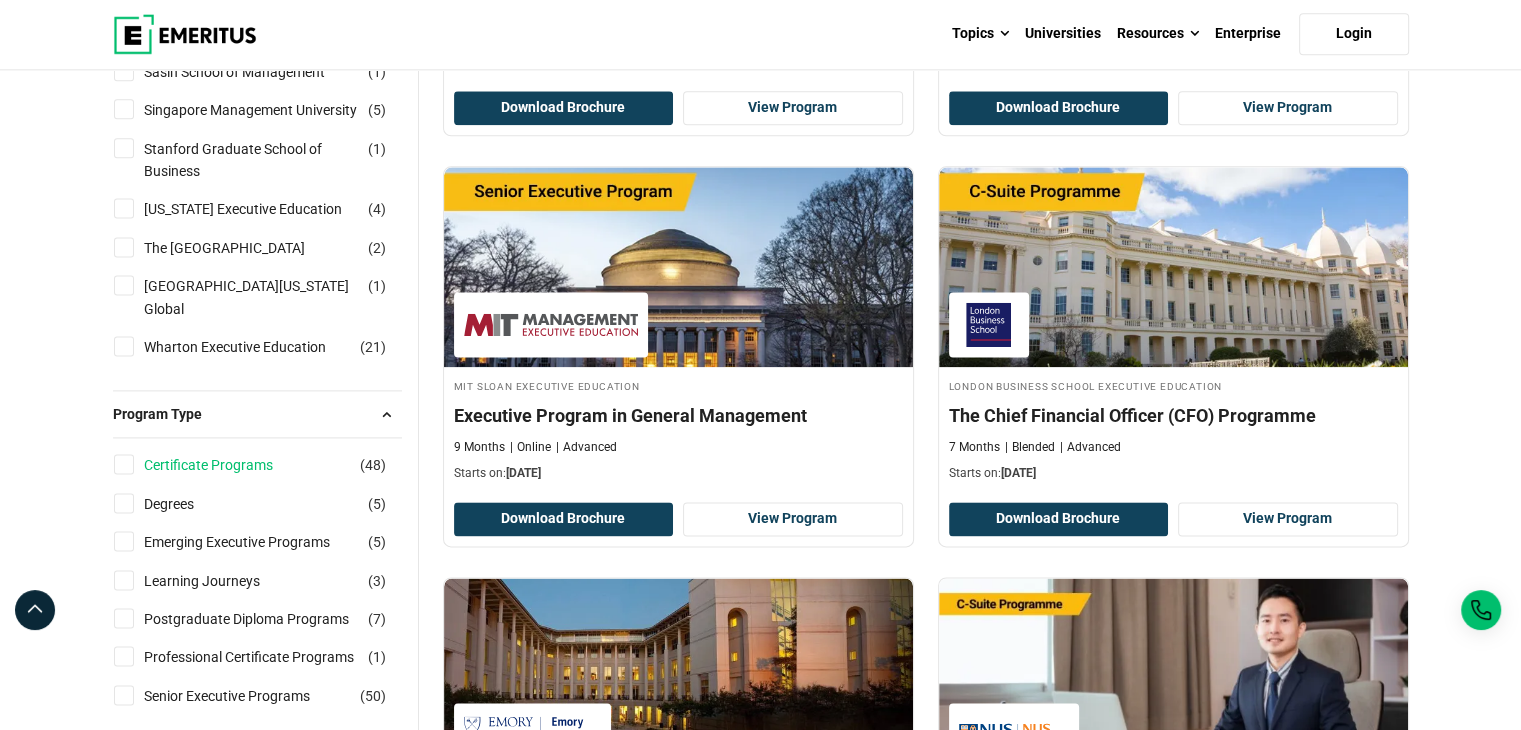 scroll, scrollTop: 2700, scrollLeft: 0, axis: vertical 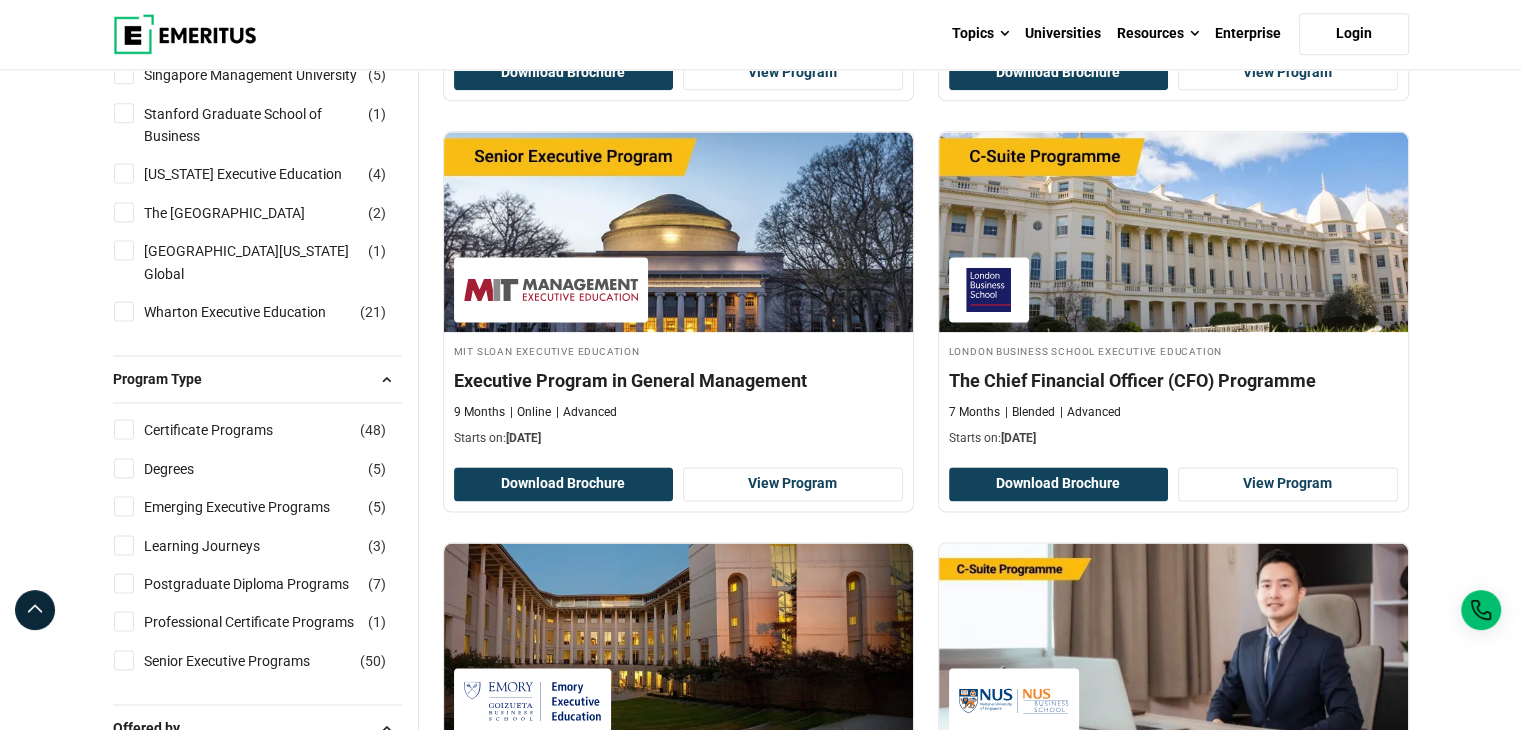 click on "Certificate Programs   ( 48 )" at bounding box center (124, 429) 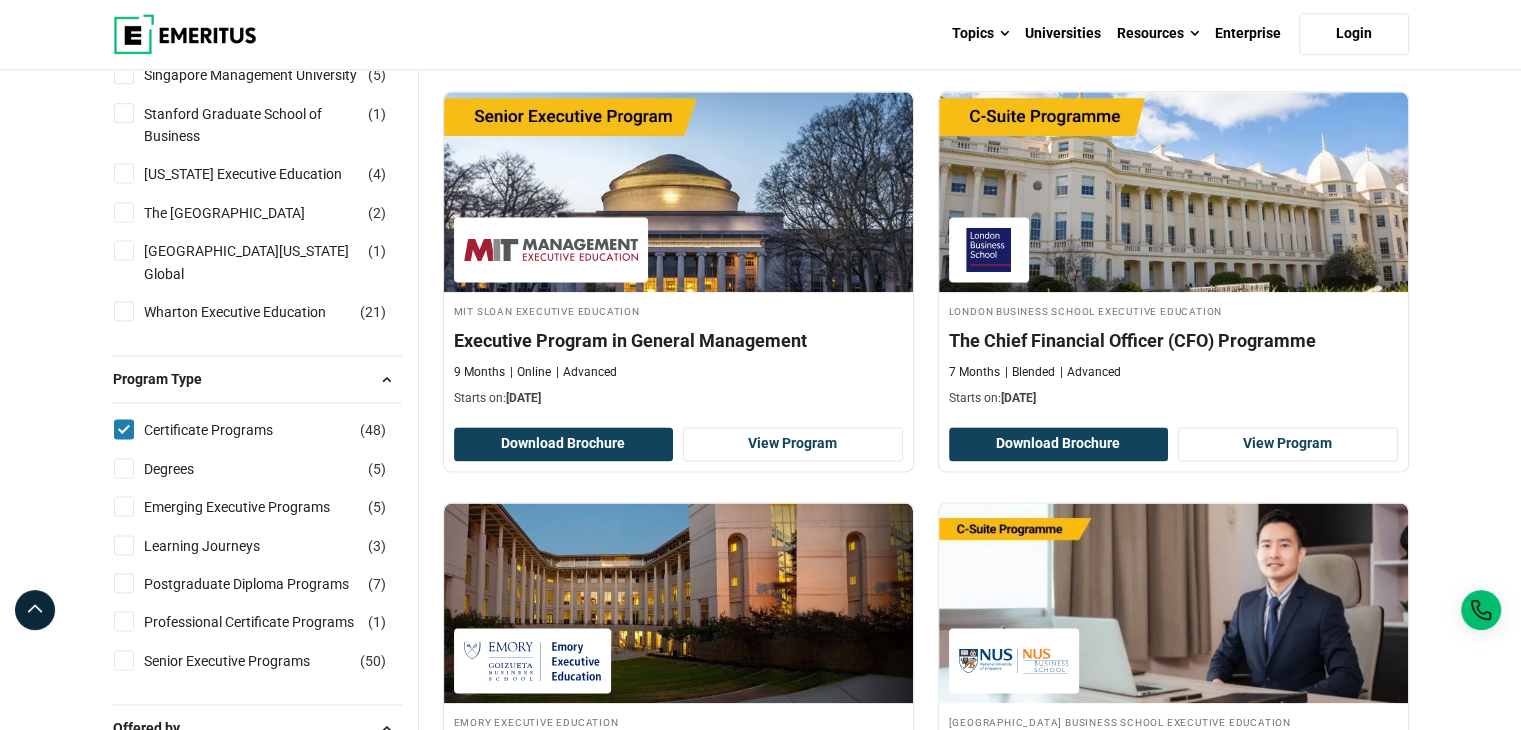 click on "Emerging Executive Programs   ( 5 )" at bounding box center (124, 506) 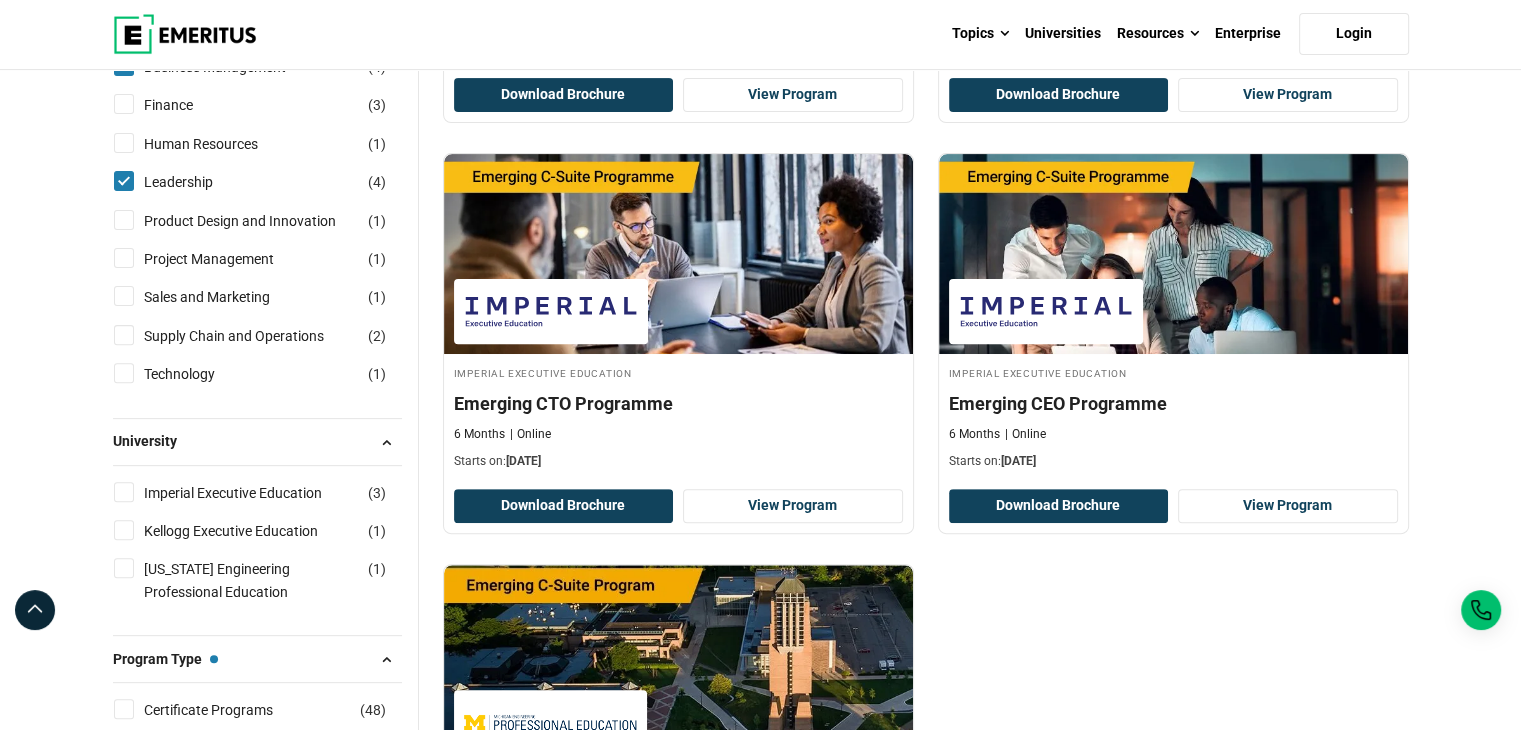 scroll, scrollTop: 0, scrollLeft: 0, axis: both 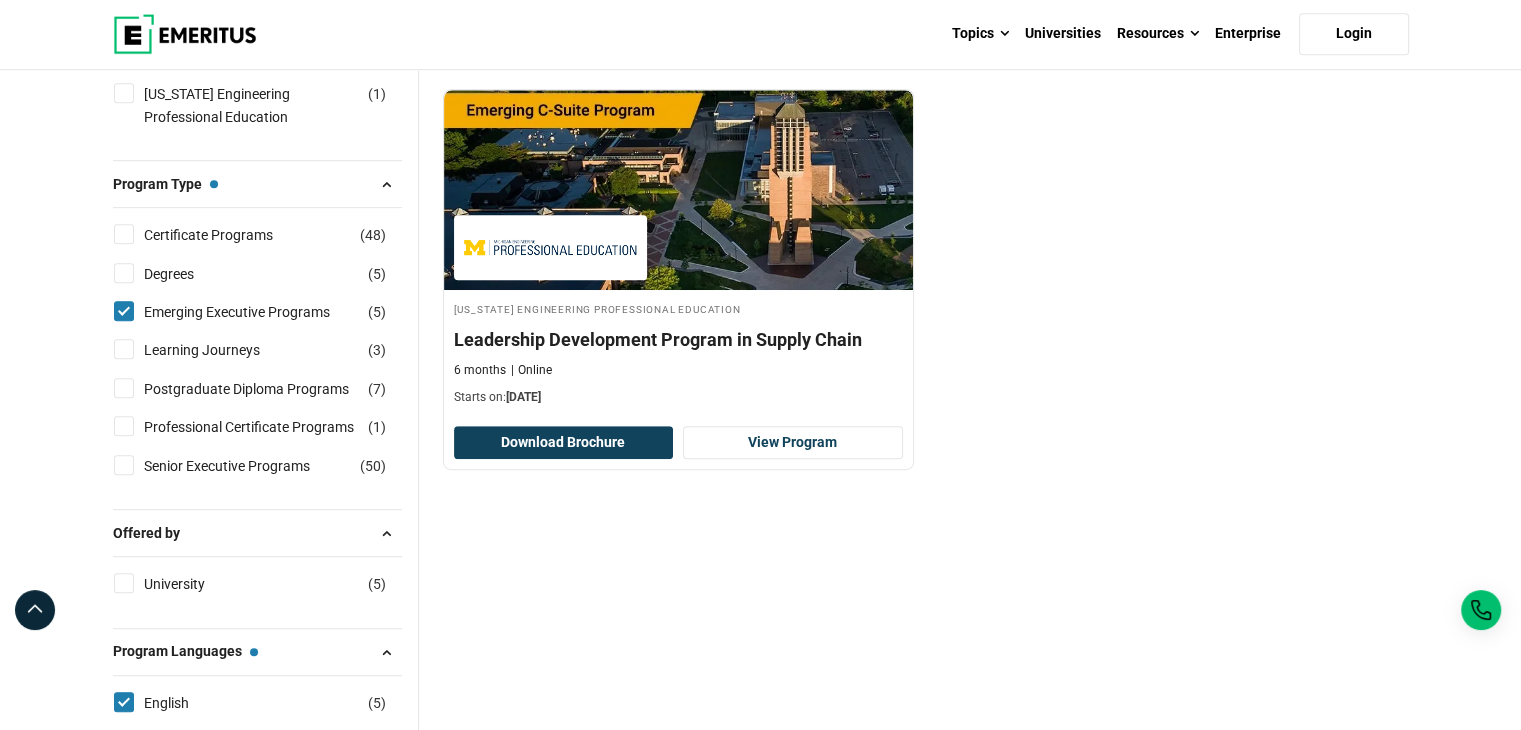 click on "Certificate Programs   ( 48 )" at bounding box center (257, 235) 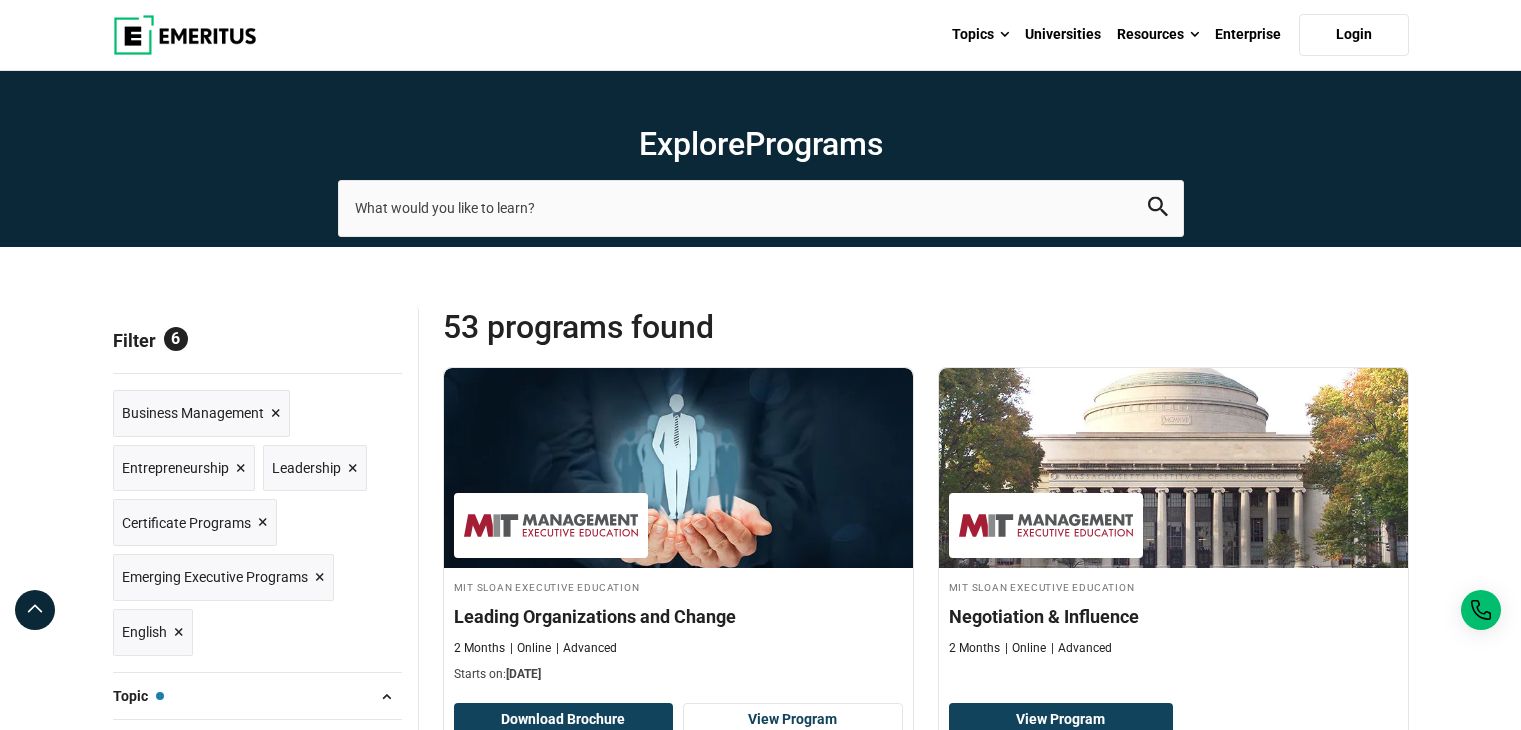 scroll, scrollTop: 2784, scrollLeft: 0, axis: vertical 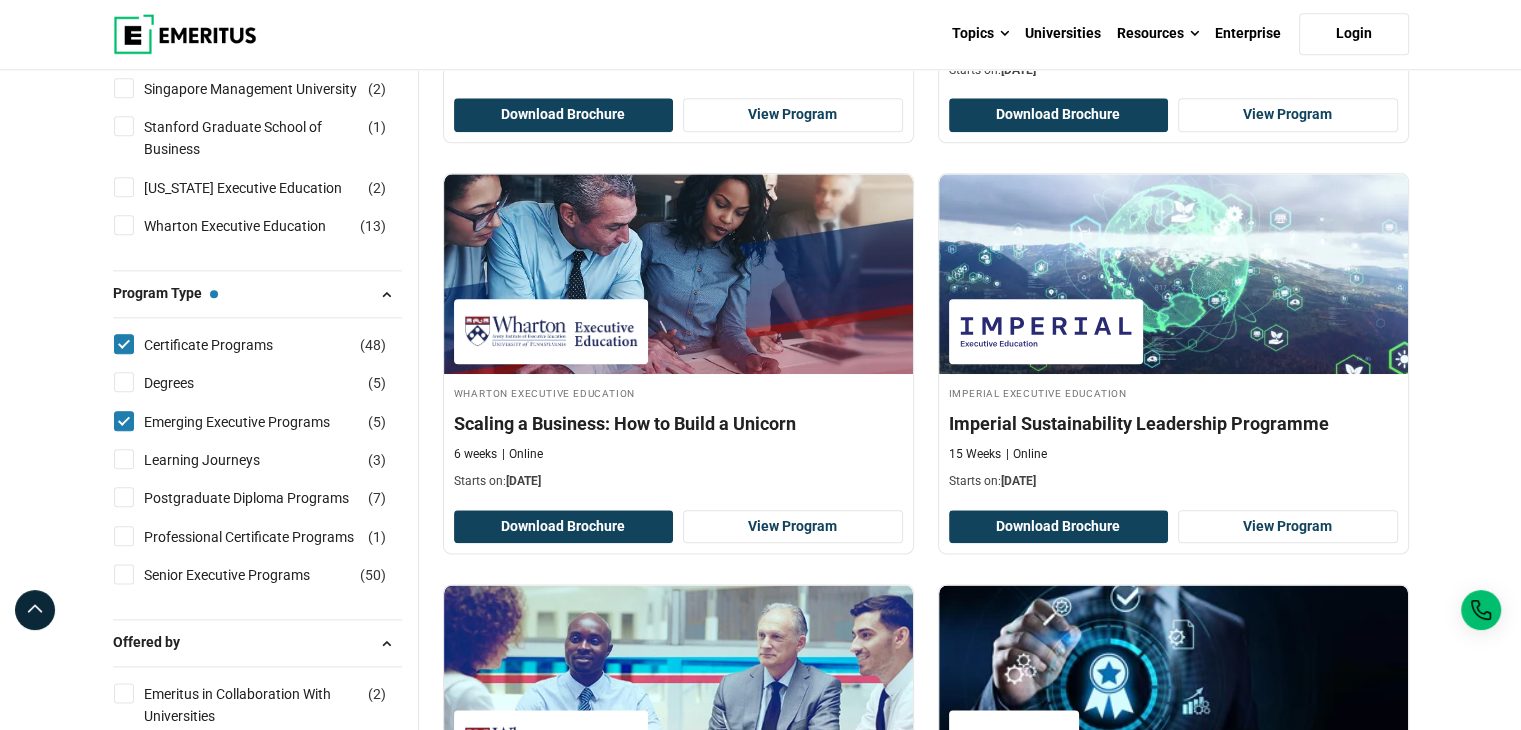 click on "Senior Executive Programs   ( 50 )" at bounding box center [124, 574] 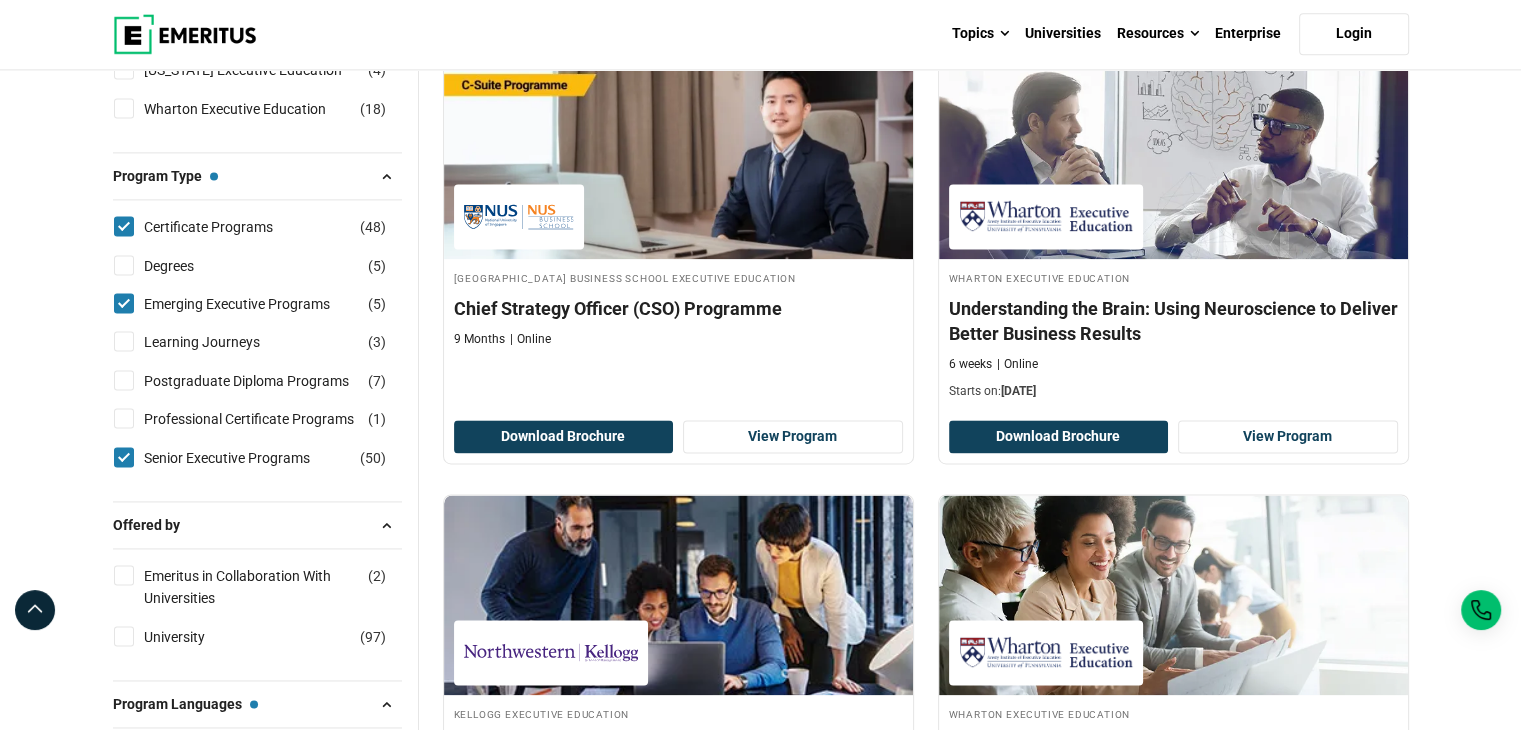 scroll, scrollTop: 0, scrollLeft: 0, axis: both 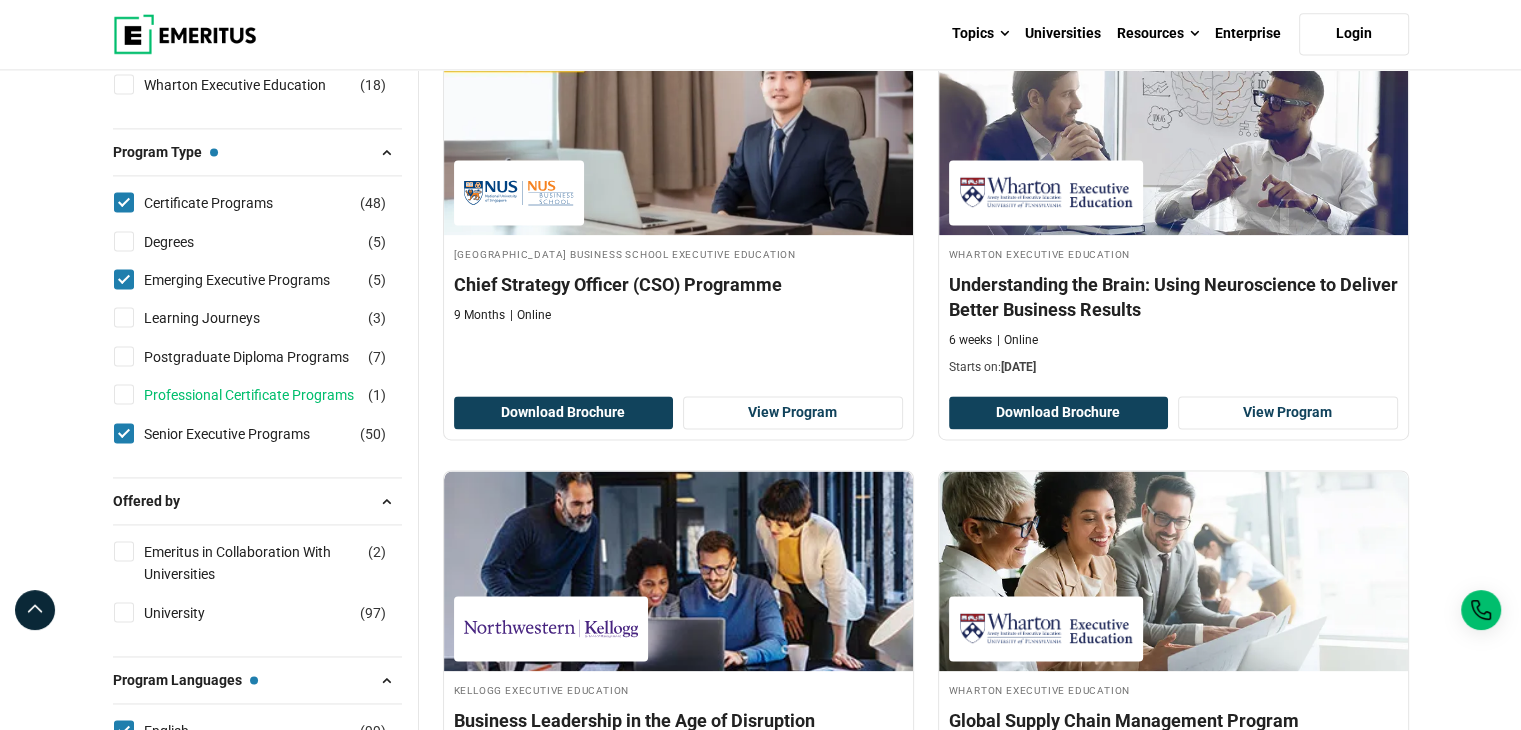 click on "Professional Certificate Programs" at bounding box center [269, 395] 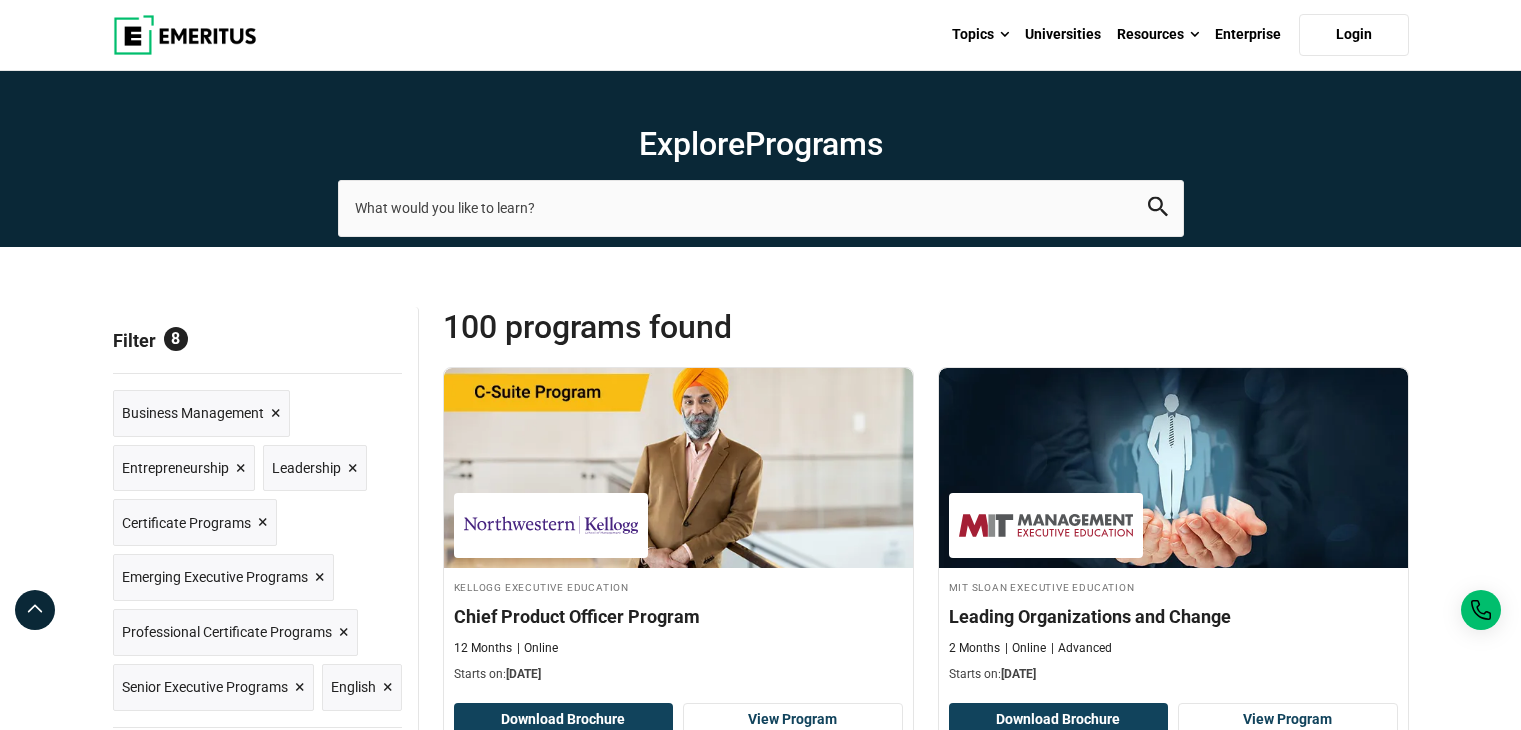 scroll, scrollTop: 195, scrollLeft: 0, axis: vertical 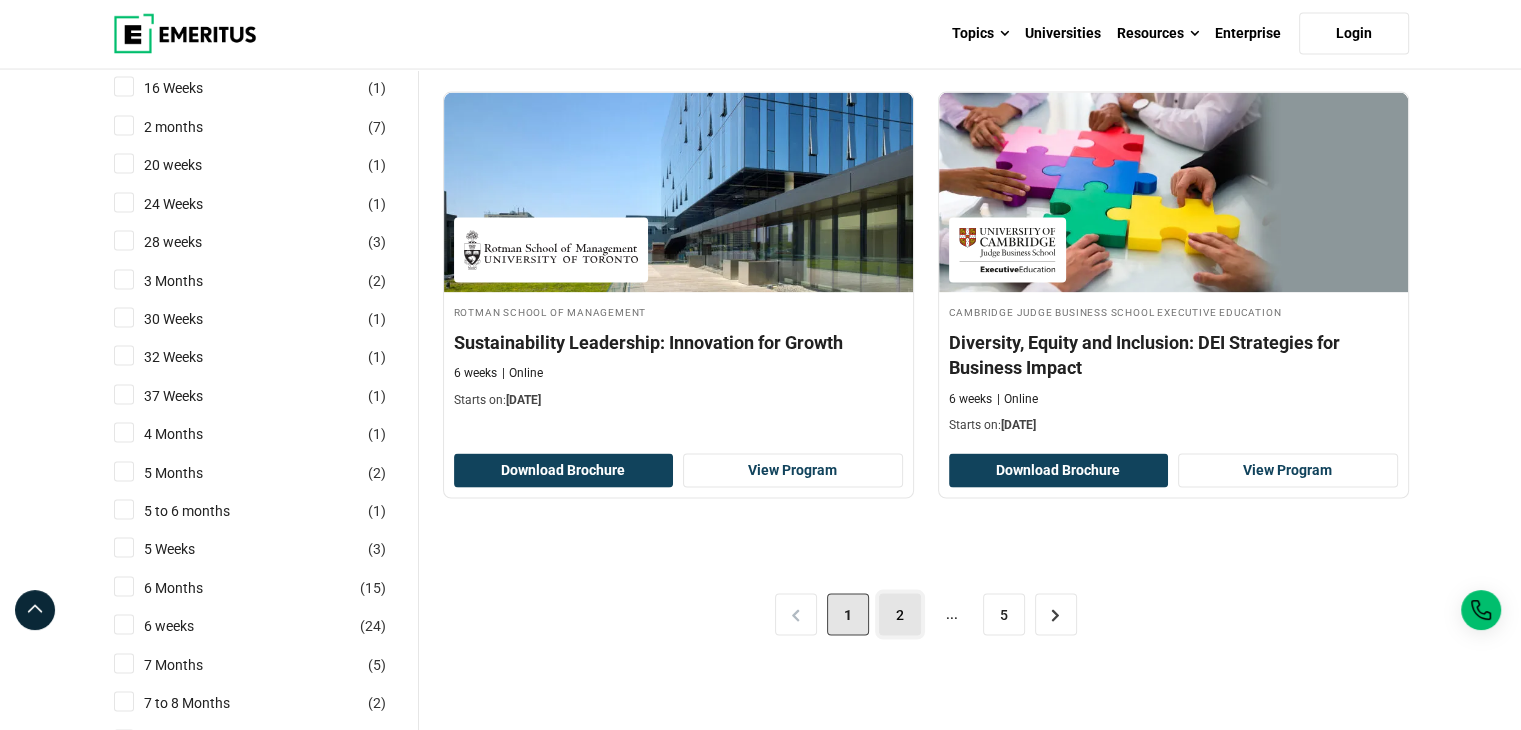 click on "2" at bounding box center (900, 615) 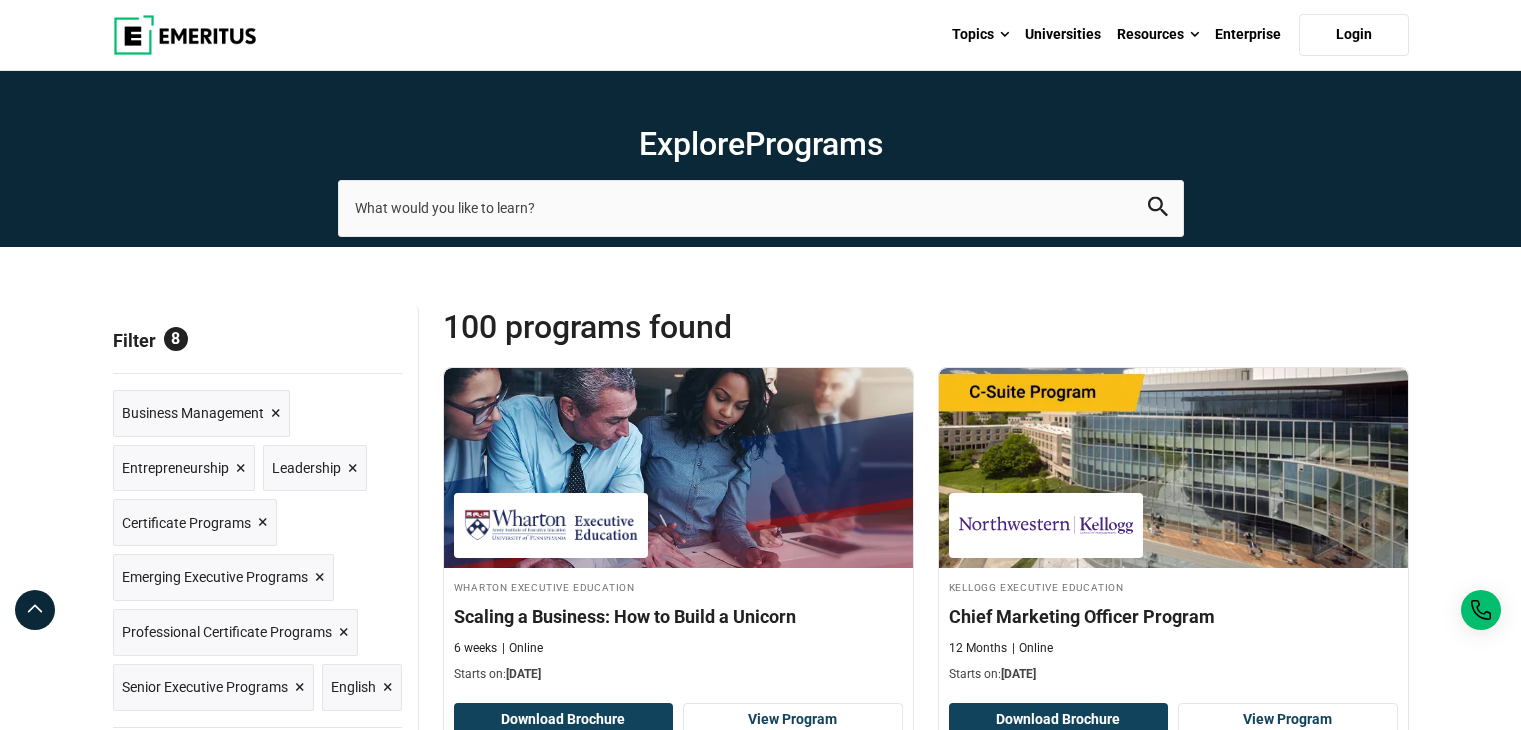 scroll, scrollTop: 200, scrollLeft: 0, axis: vertical 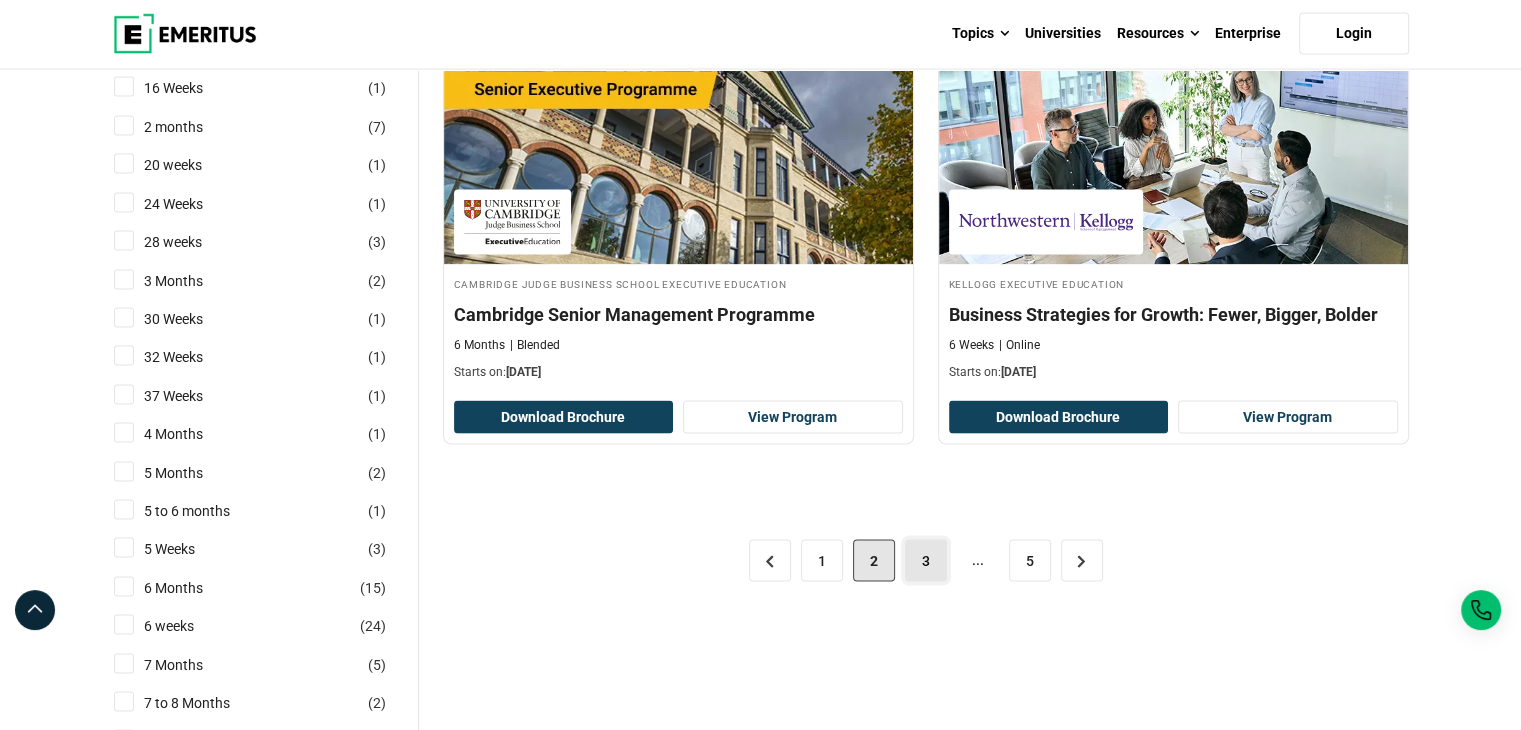 click on "3" at bounding box center [926, 561] 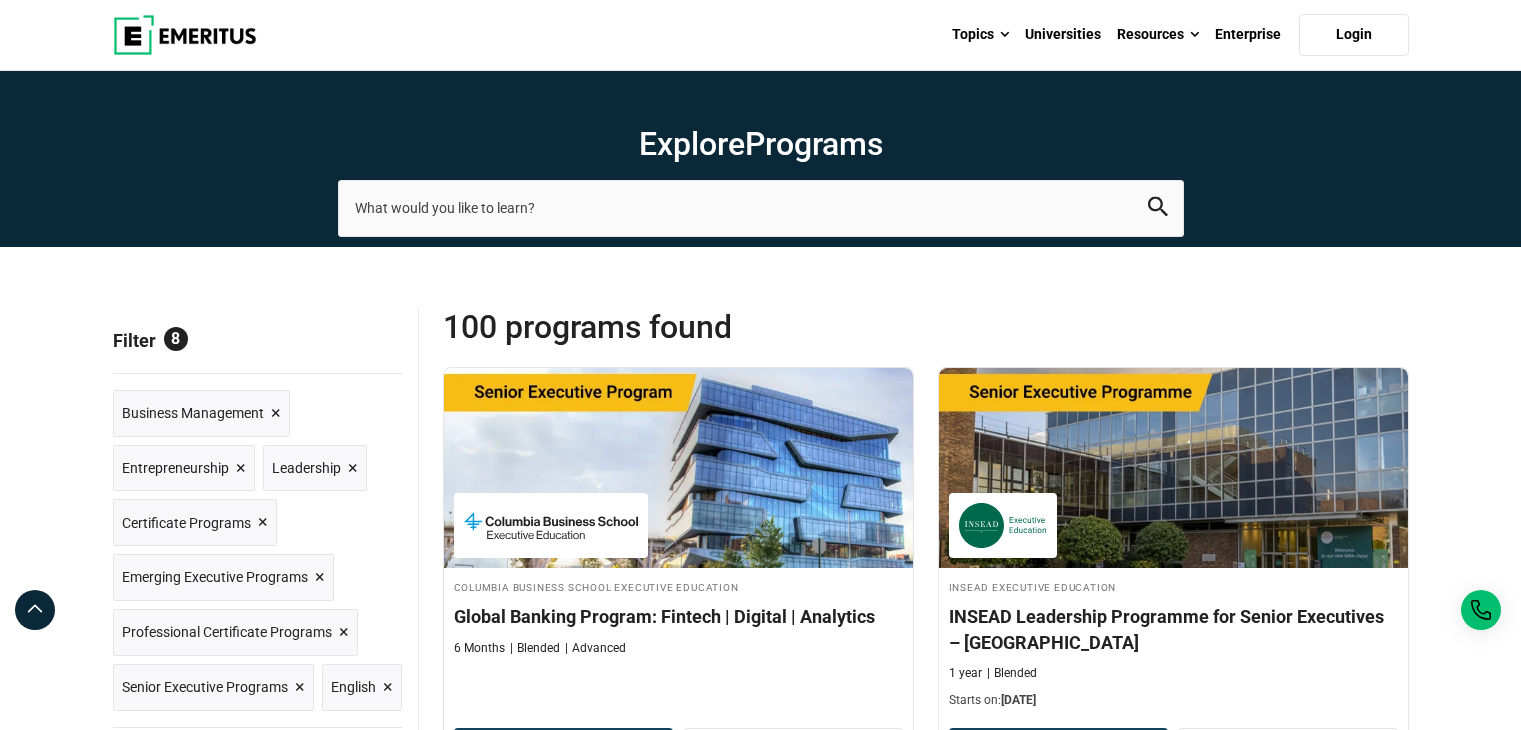 scroll, scrollTop: 288, scrollLeft: 0, axis: vertical 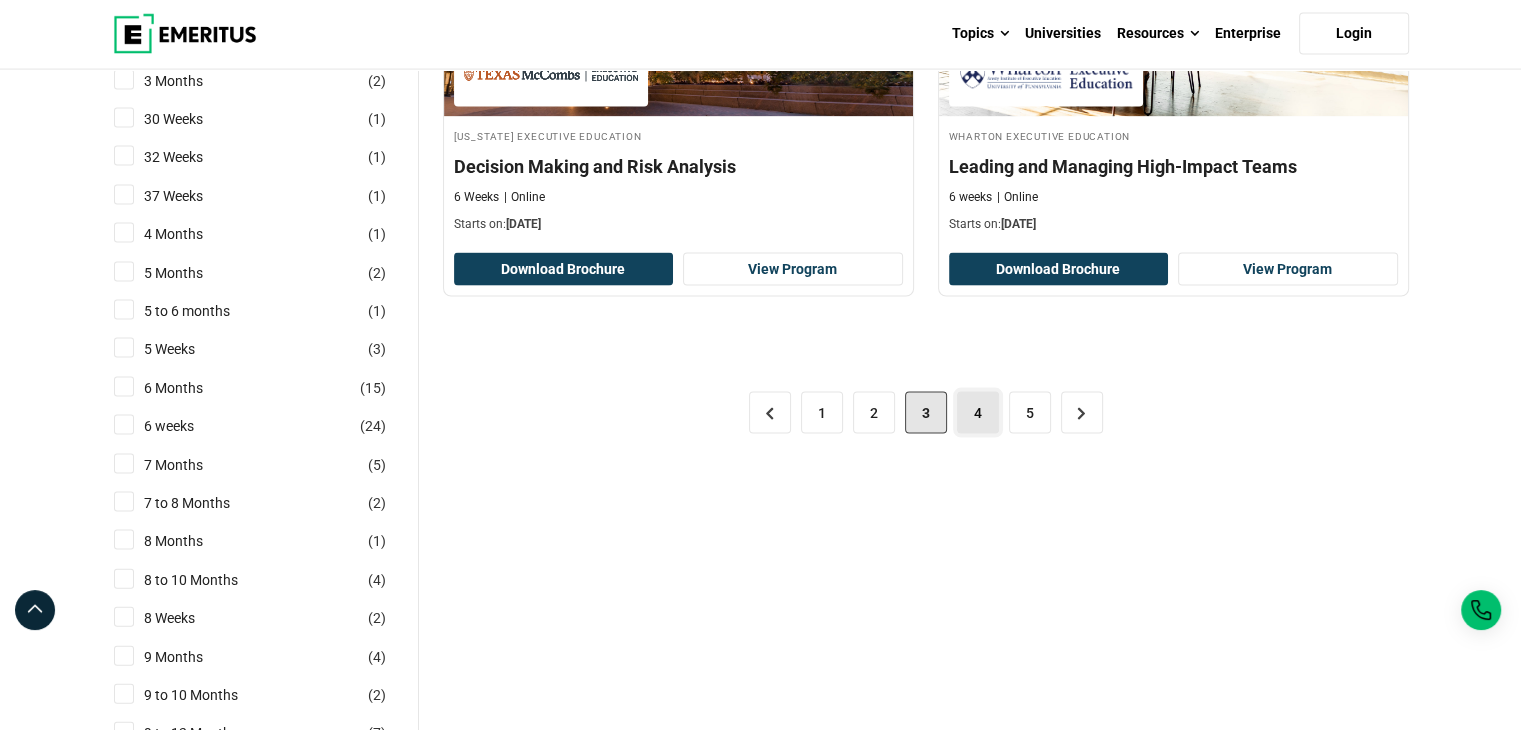 click on "4" at bounding box center (978, 413) 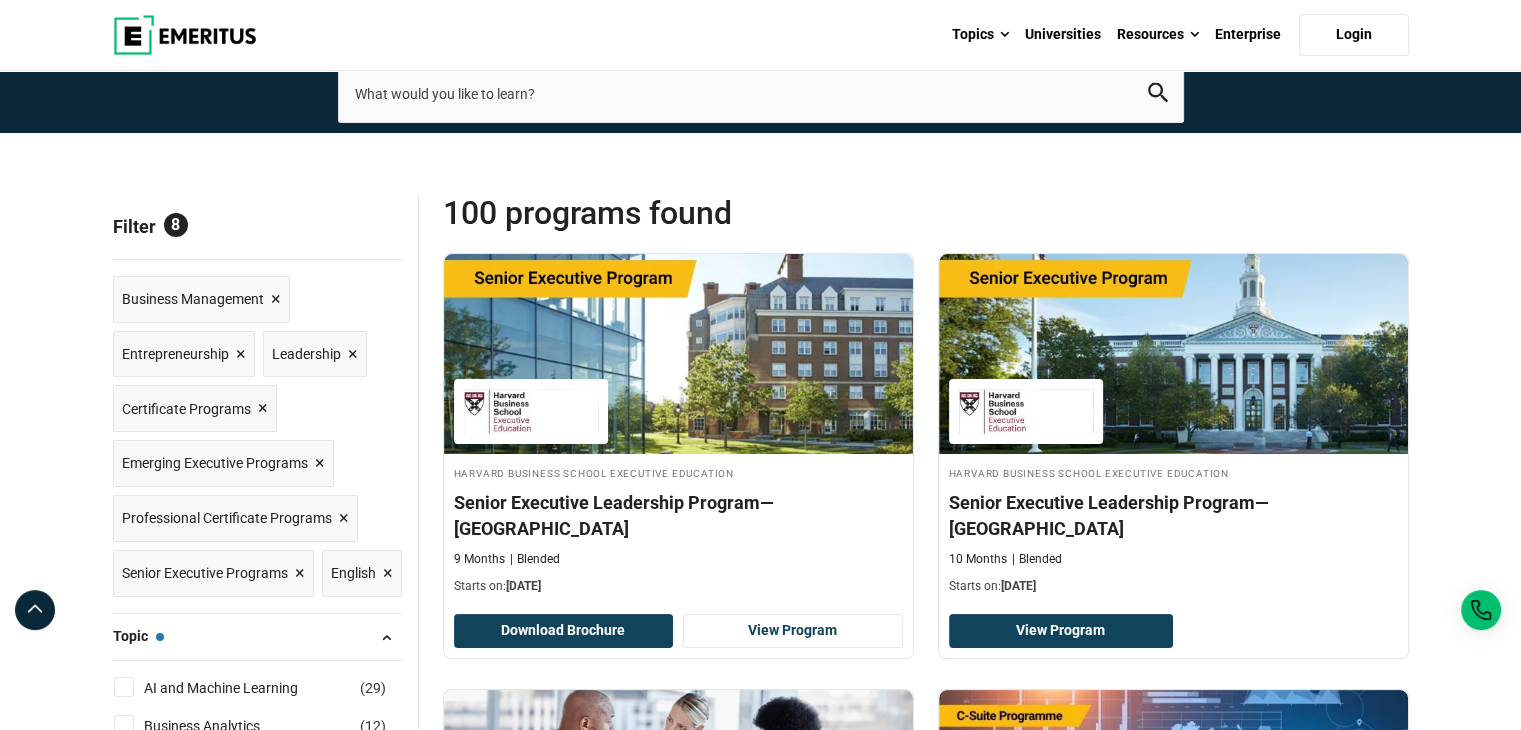 scroll, scrollTop: 0, scrollLeft: 0, axis: both 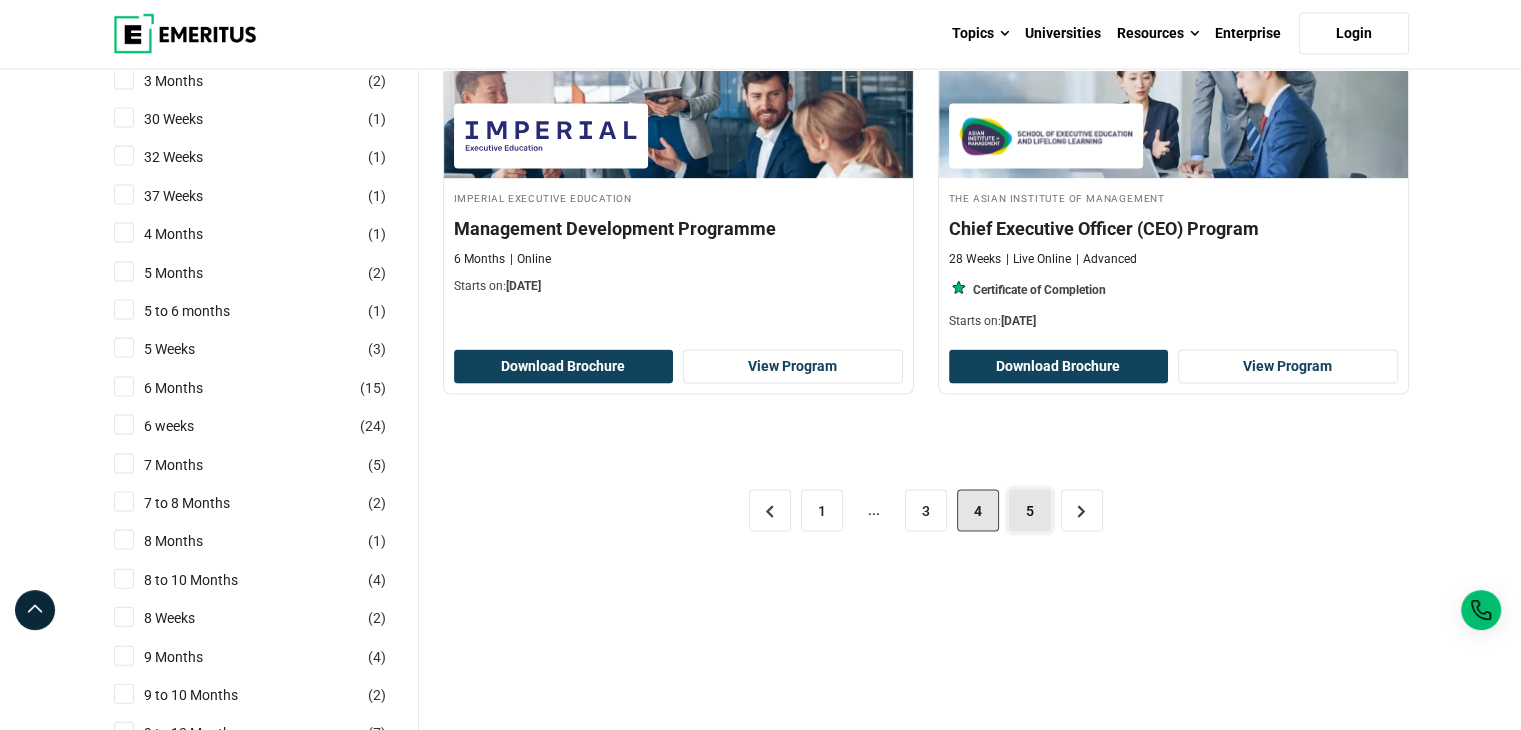 click on "5" at bounding box center [1030, 511] 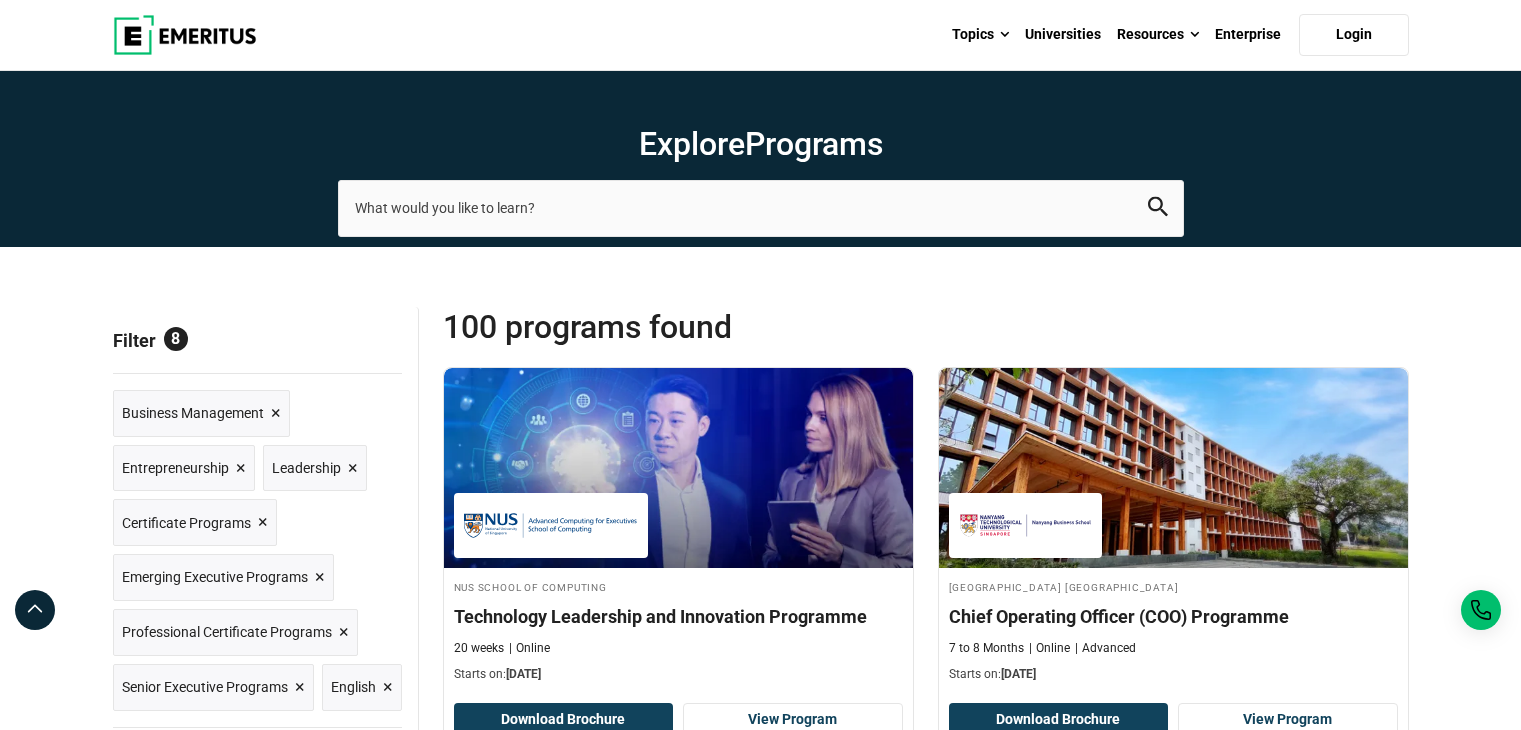 scroll, scrollTop: 300, scrollLeft: 0, axis: vertical 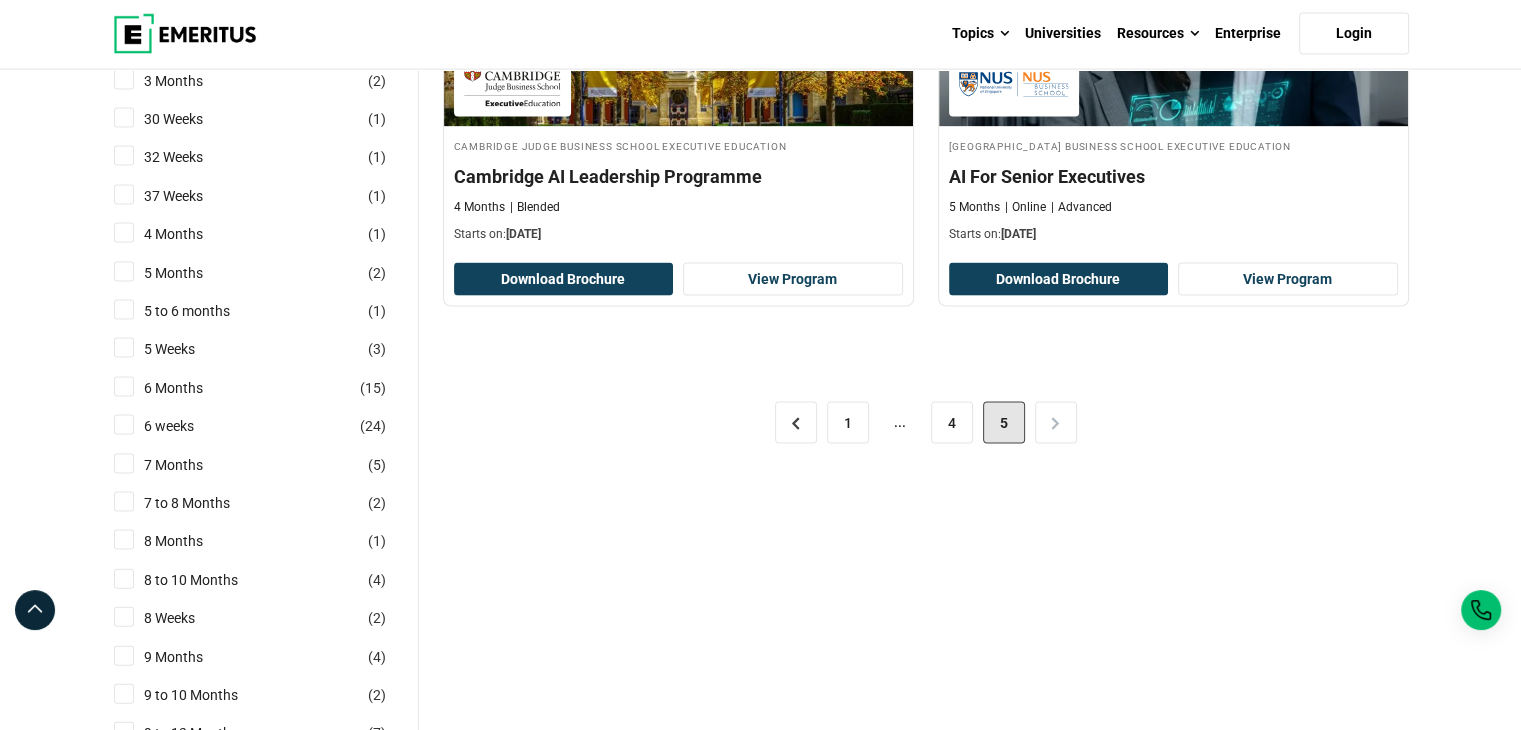 click on "< 1 ... 4 5 >" at bounding box center [926, 423] 